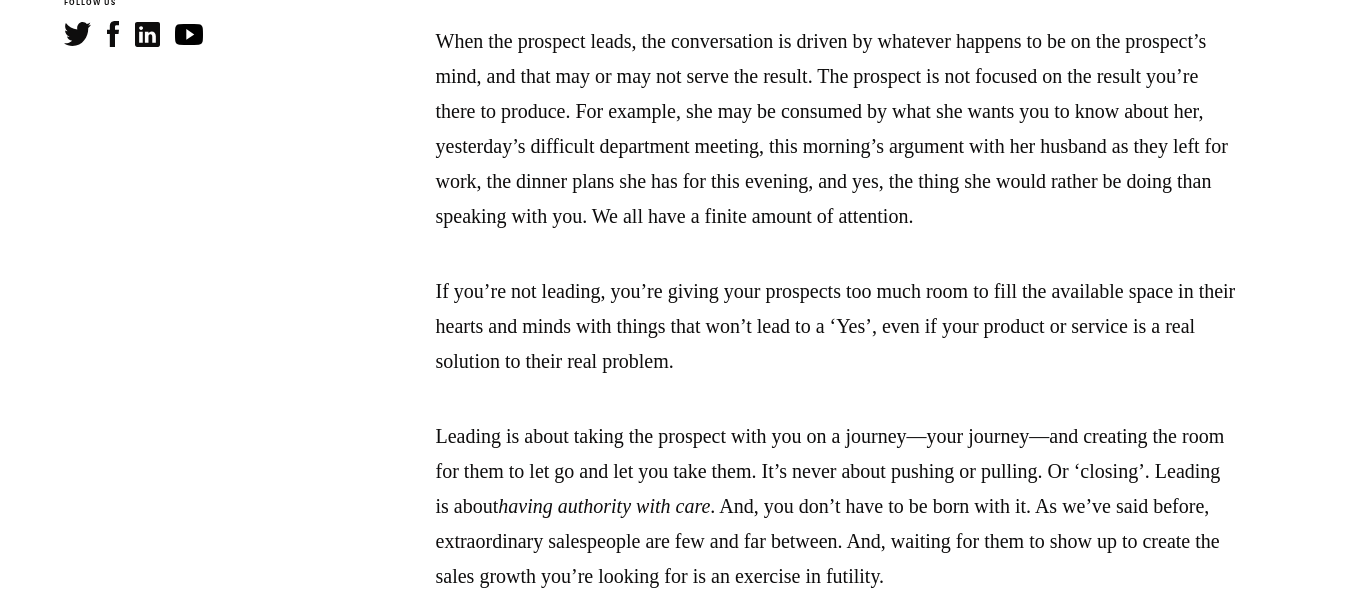 scroll, scrollTop: 0, scrollLeft: 0, axis: both 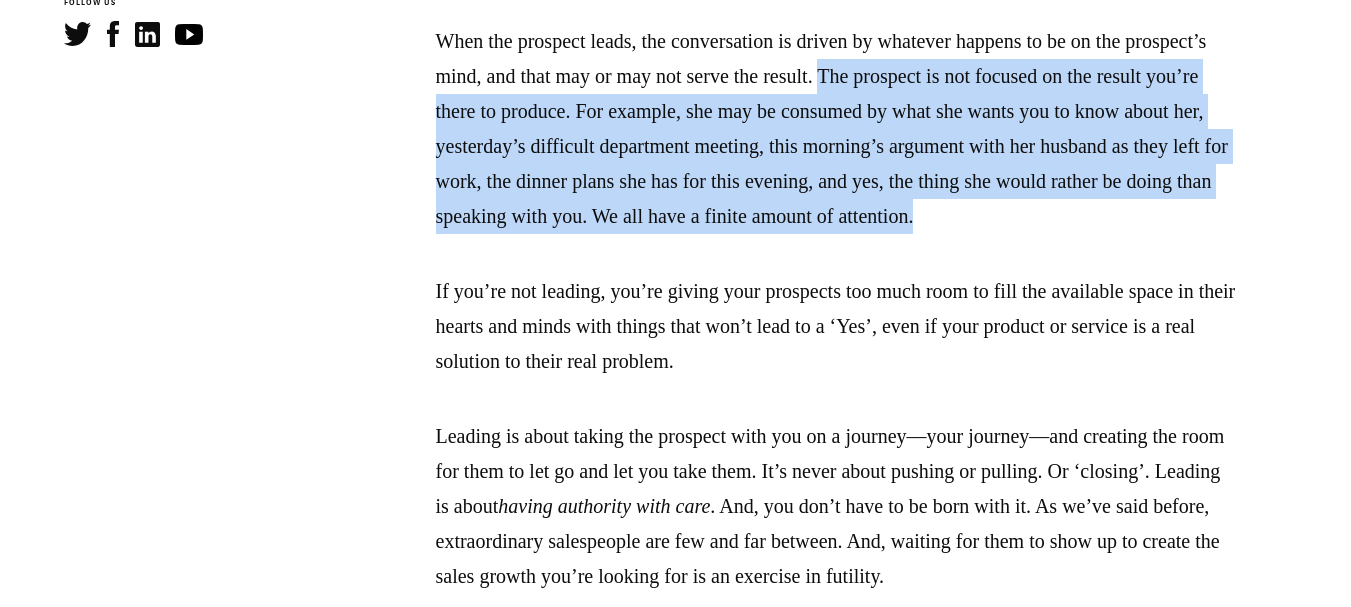 drag, startPoint x: 956, startPoint y: 75, endPoint x: 1223, endPoint y: 245, distance: 316.52646 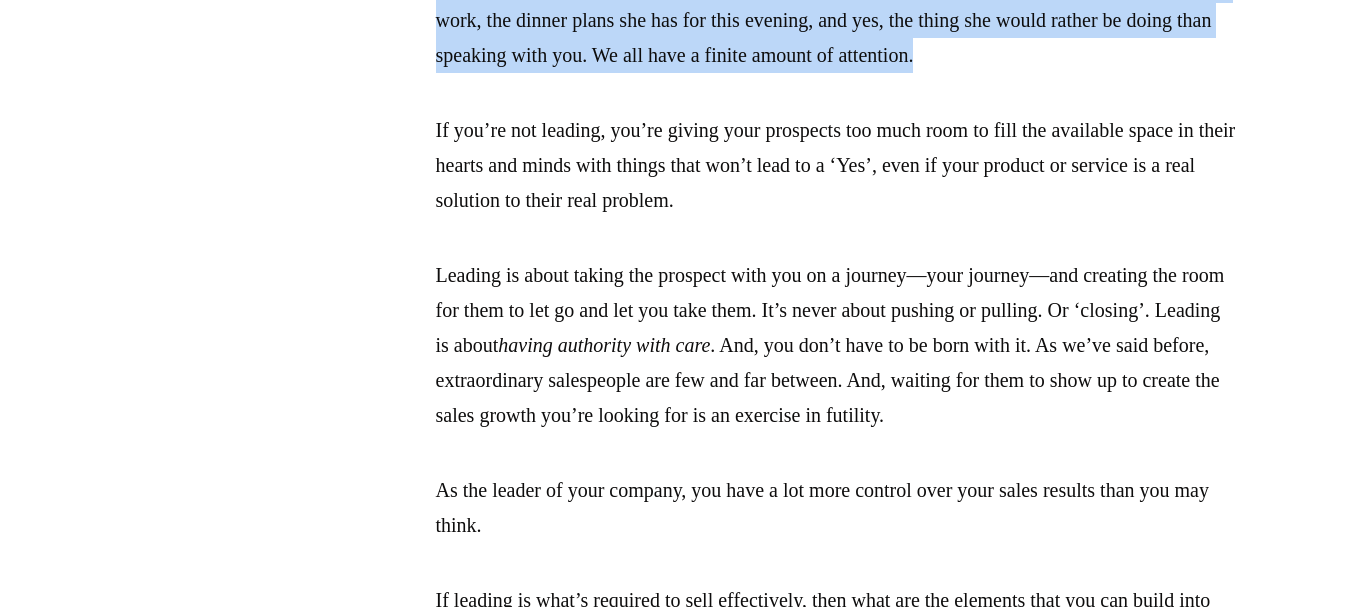 scroll, scrollTop: 1200, scrollLeft: 0, axis: vertical 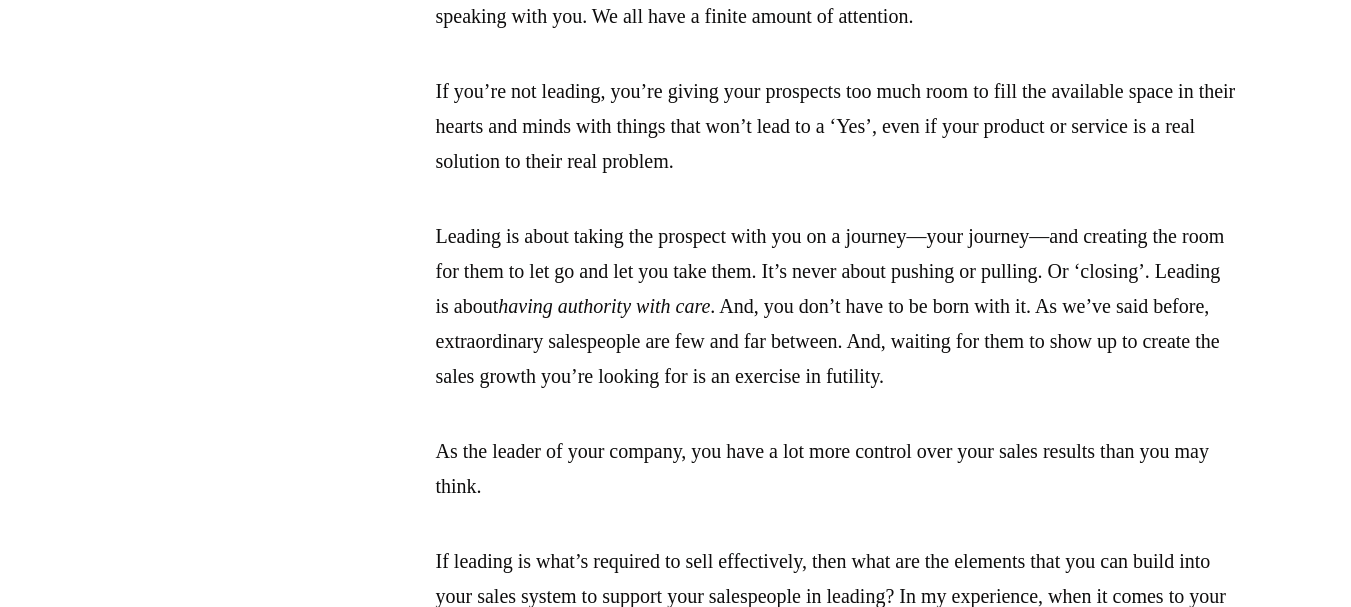 click on "If you’re not leading, you’re giving your prospects too much room to fill the available space in their hearts and minds with things that won’t lead to a ‘Yes’, even if your product or service is a real solution to their real problem." at bounding box center [836, 126] 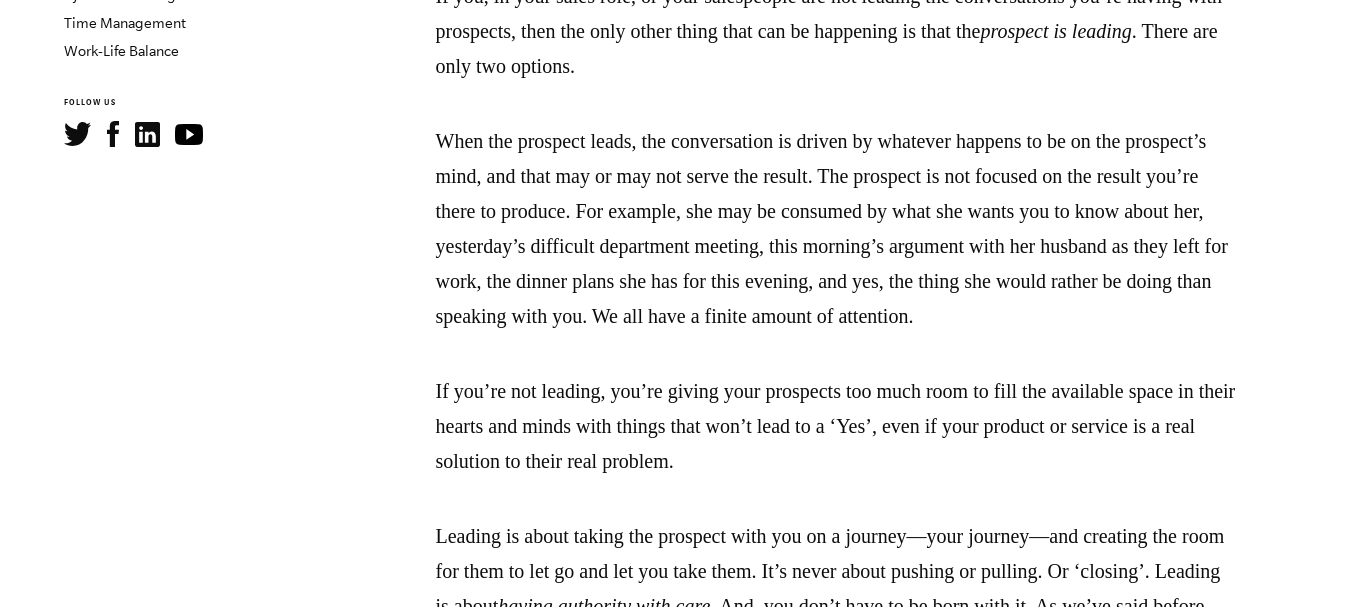 scroll, scrollTop: 1000, scrollLeft: 0, axis: vertical 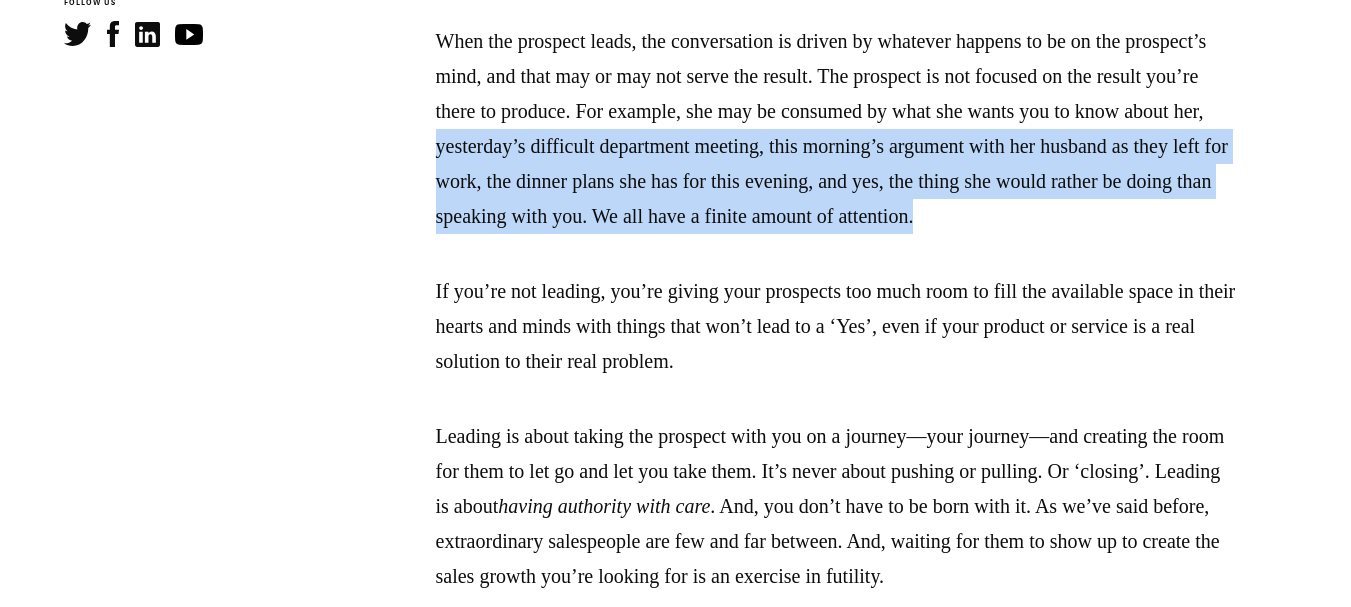 drag, startPoint x: 637, startPoint y: 146, endPoint x: 758, endPoint y: 249, distance: 158.90248 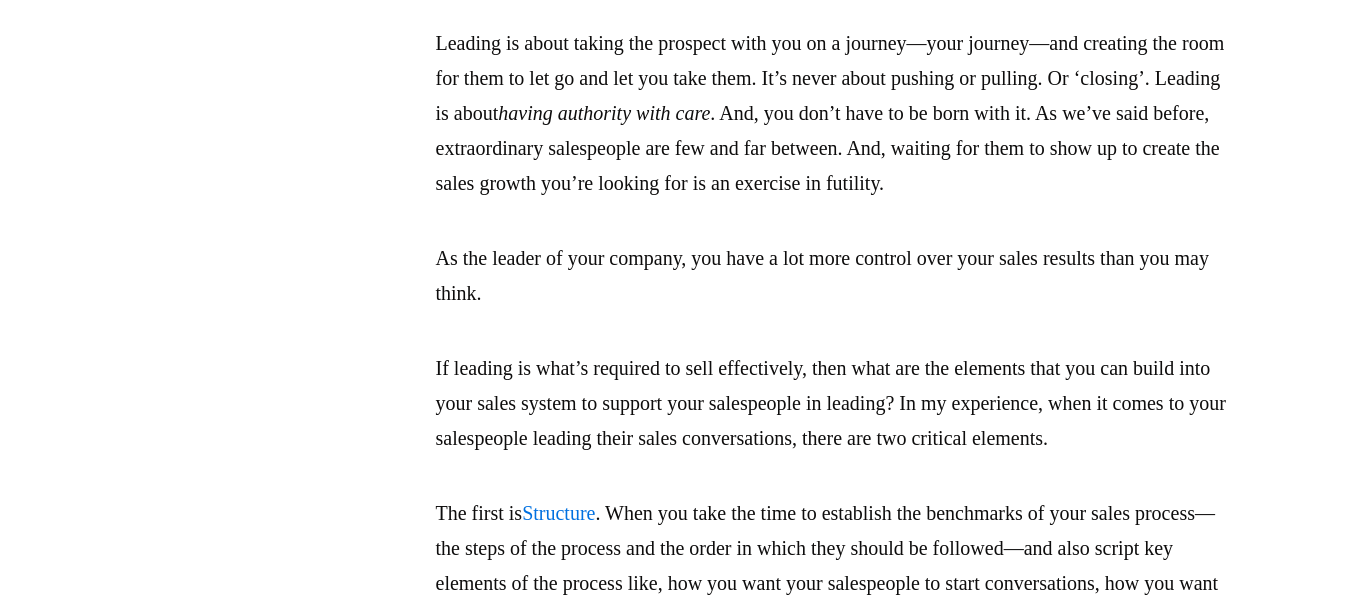 scroll, scrollTop: 1400, scrollLeft: 0, axis: vertical 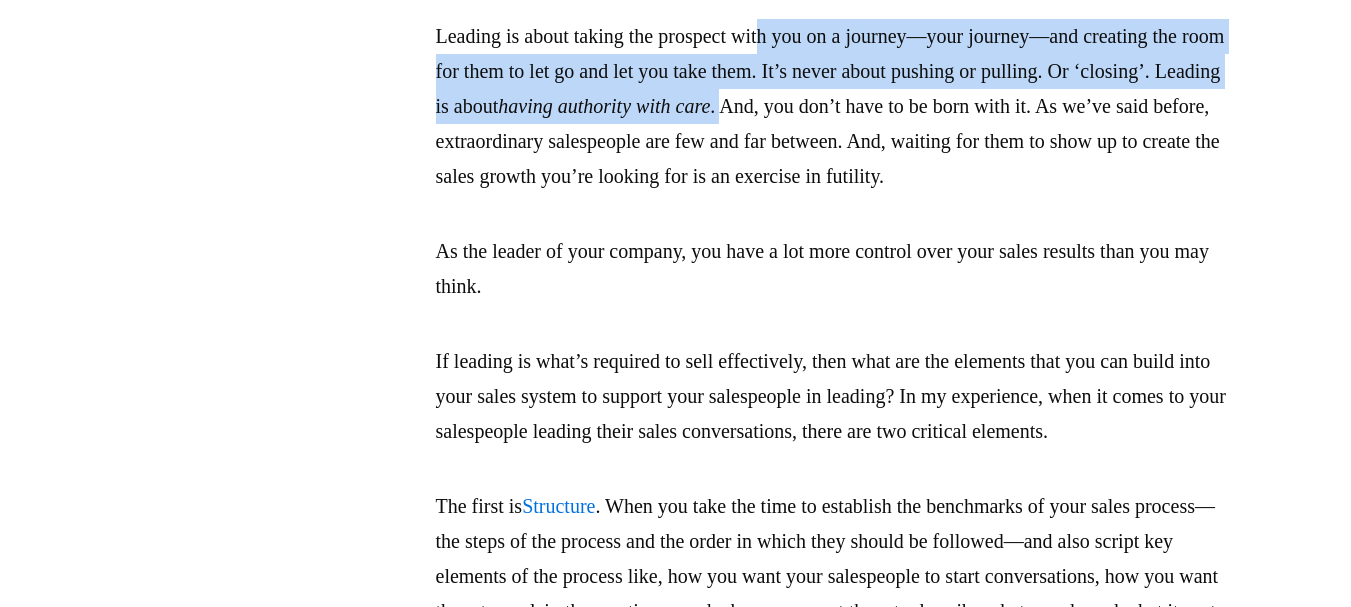 drag, startPoint x: 785, startPoint y: 70, endPoint x: 918, endPoint y: 145, distance: 152.68922 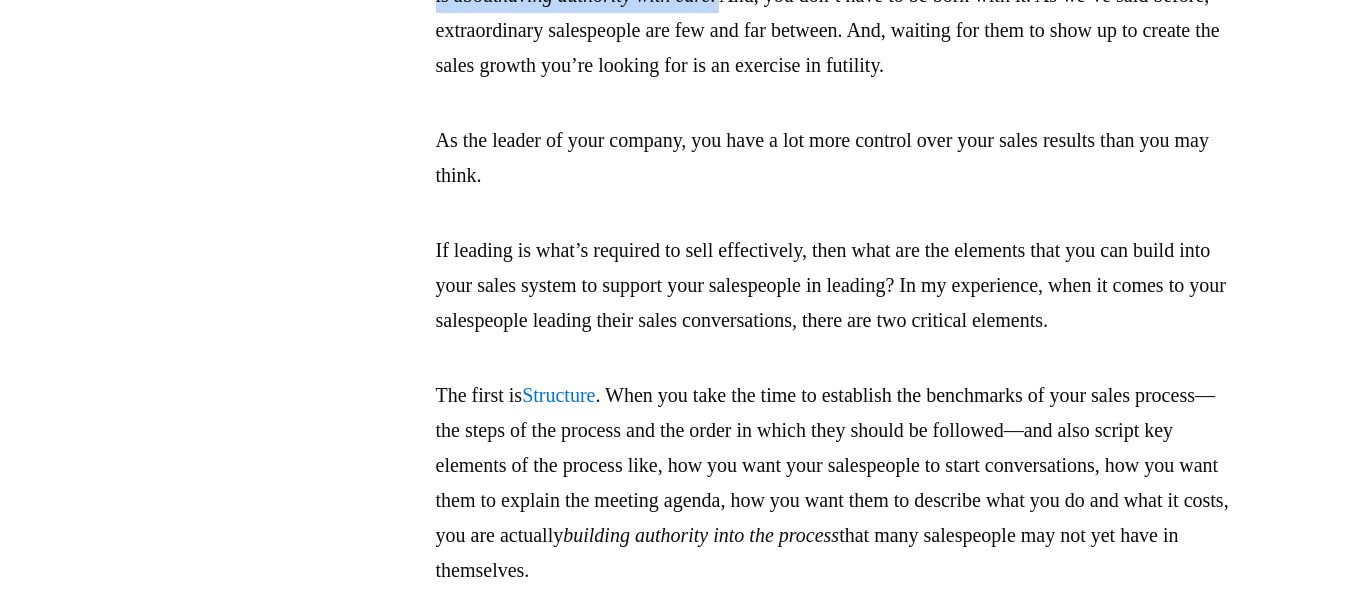 scroll, scrollTop: 1600, scrollLeft: 0, axis: vertical 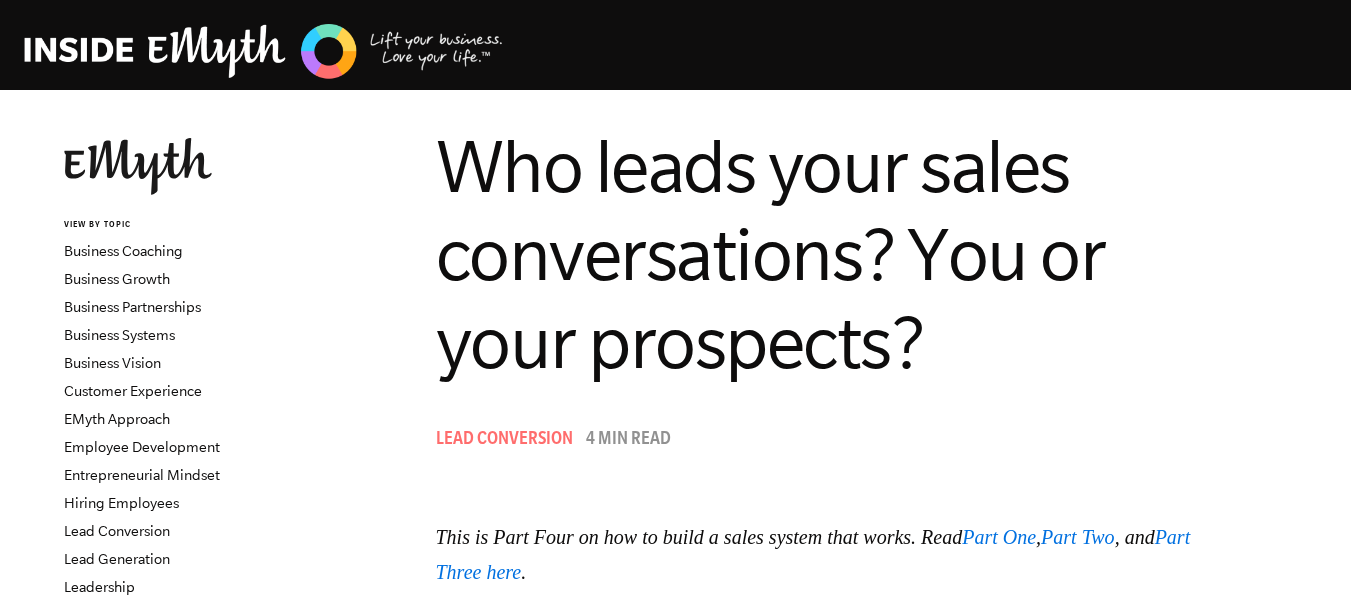 click on "Who leads your sales conversations? You or your prospects?" at bounding box center (771, 254) 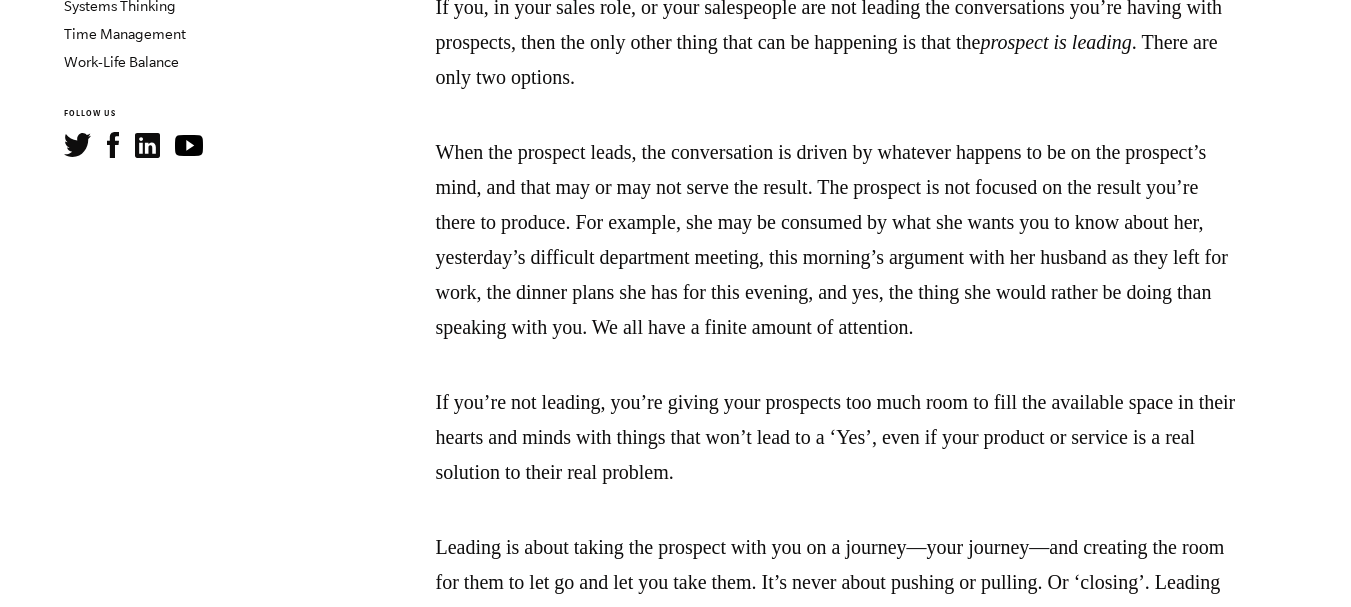 scroll, scrollTop: 900, scrollLeft: 0, axis: vertical 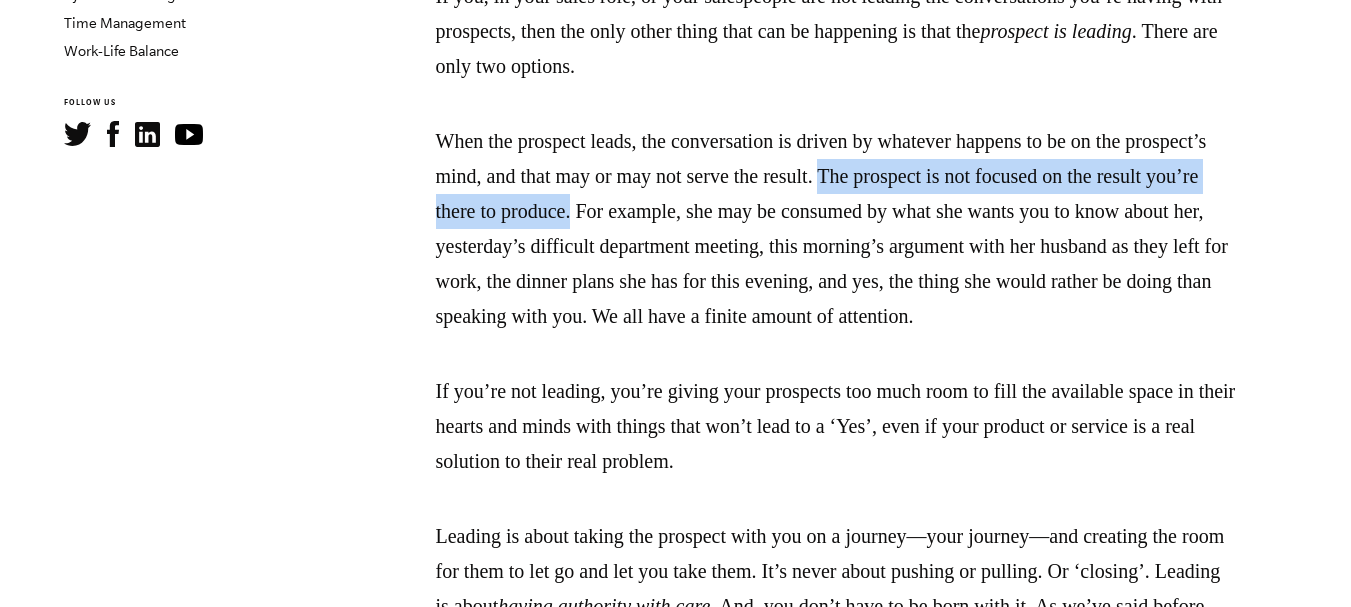 drag, startPoint x: 956, startPoint y: 172, endPoint x: 734, endPoint y: 208, distance: 224.89998 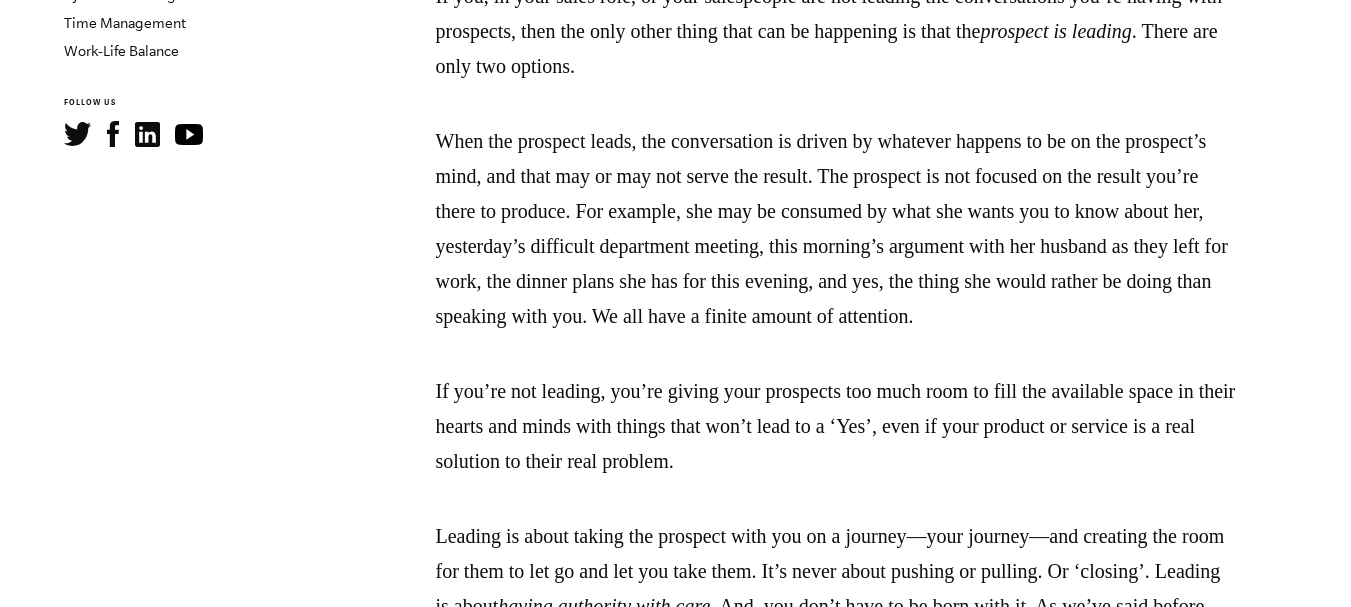 click on "When the prospect leads, the conversation is driven by whatever happens to be on the prospect’s mind, and that may or may not serve the result. The prospect is not focused on the result you’re there to produce. For example, she may be consumed by what she wants you to know about her, yesterday’s difficult department meeting, this morning’s argument with her husband as they left for work, the dinner plans she has for this evening, and yes, the thing she would rather be doing than speaking with you. We all have a finite amount of attention." at bounding box center (836, 229) 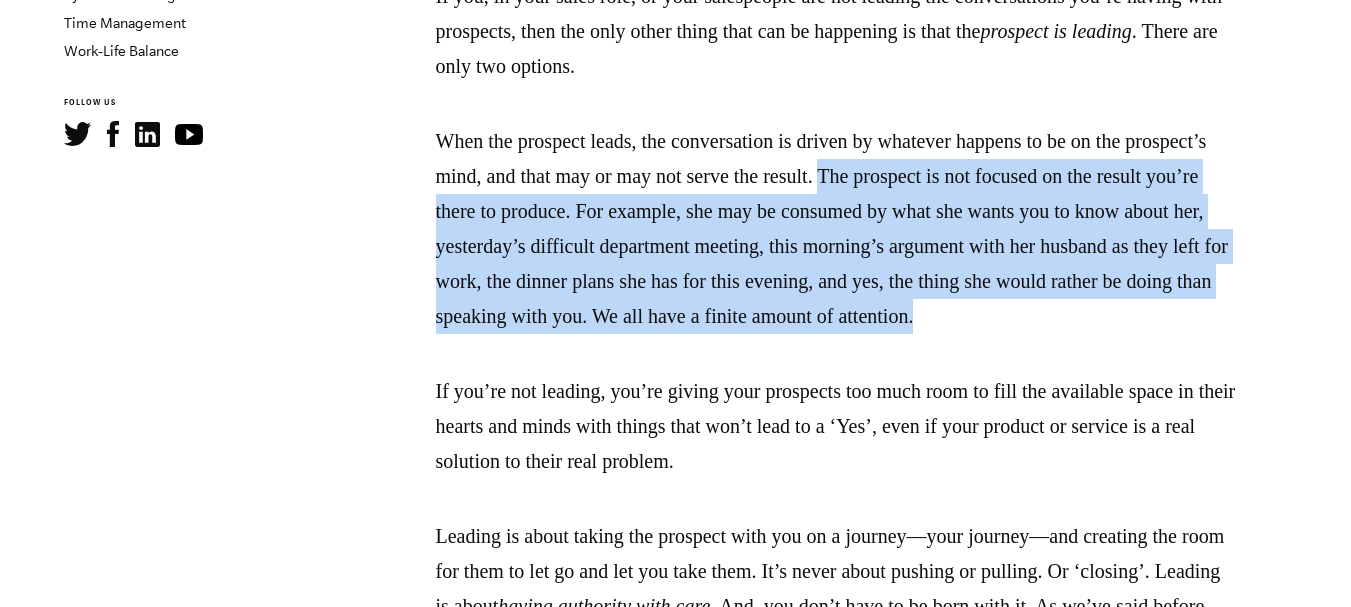 drag, startPoint x: 957, startPoint y: 174, endPoint x: 806, endPoint y: 342, distance: 225.88715 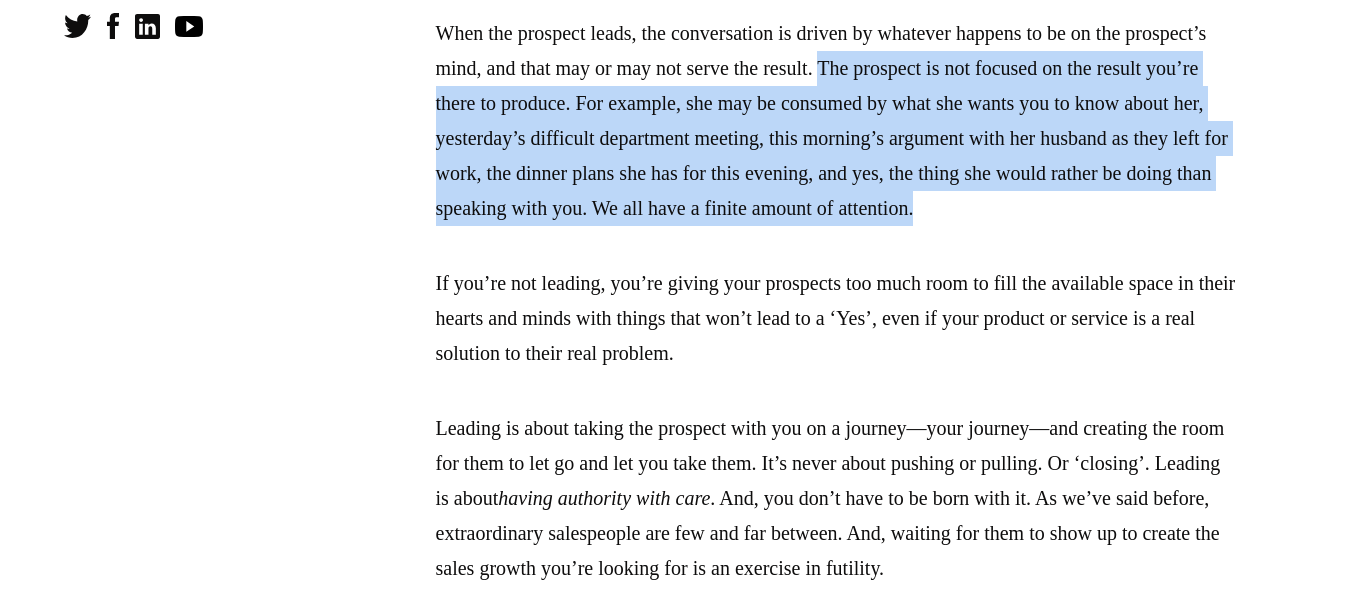 scroll, scrollTop: 1100, scrollLeft: 0, axis: vertical 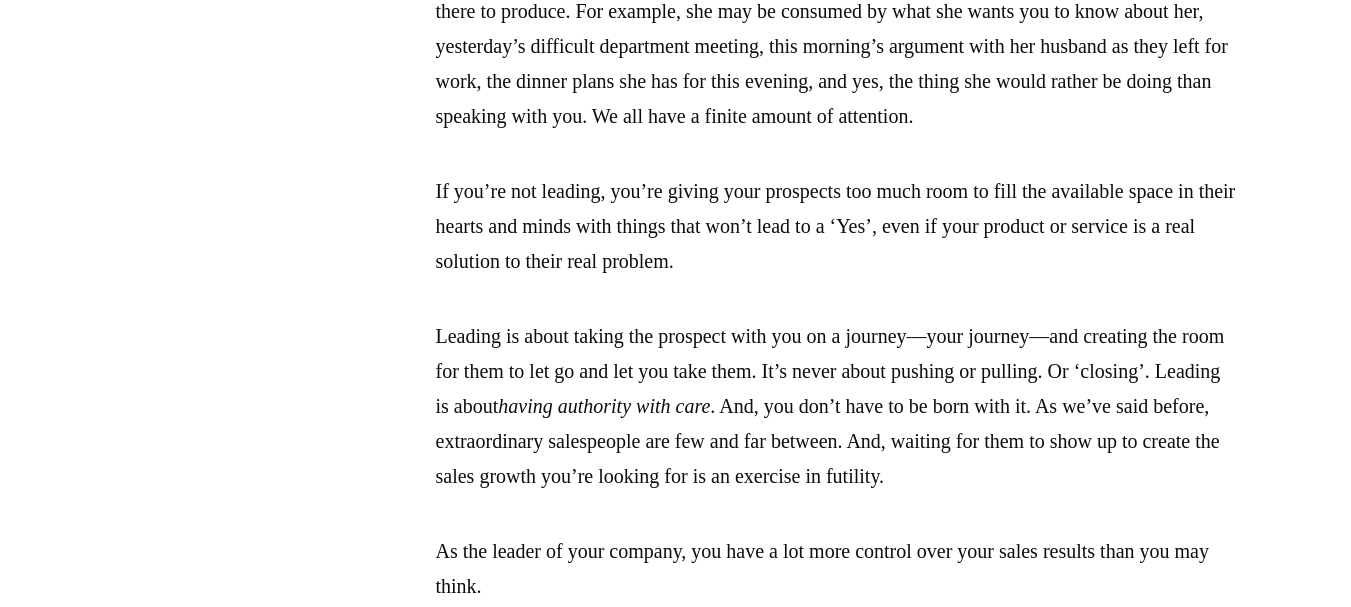 click on "If you’re not leading, you’re giving your prospects too much room to fill the available space in their hearts and minds with things that won’t lead to a ‘Yes’, even if your product or service is a real solution to their real problem." at bounding box center [836, 226] 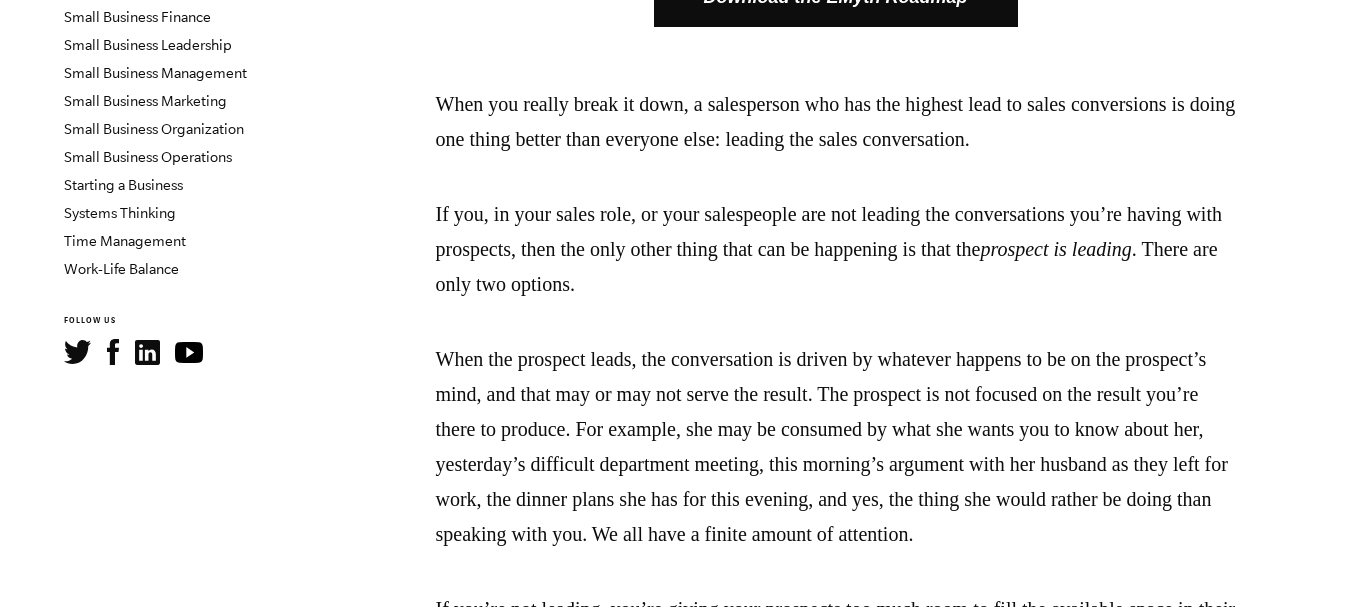 scroll, scrollTop: 700, scrollLeft: 0, axis: vertical 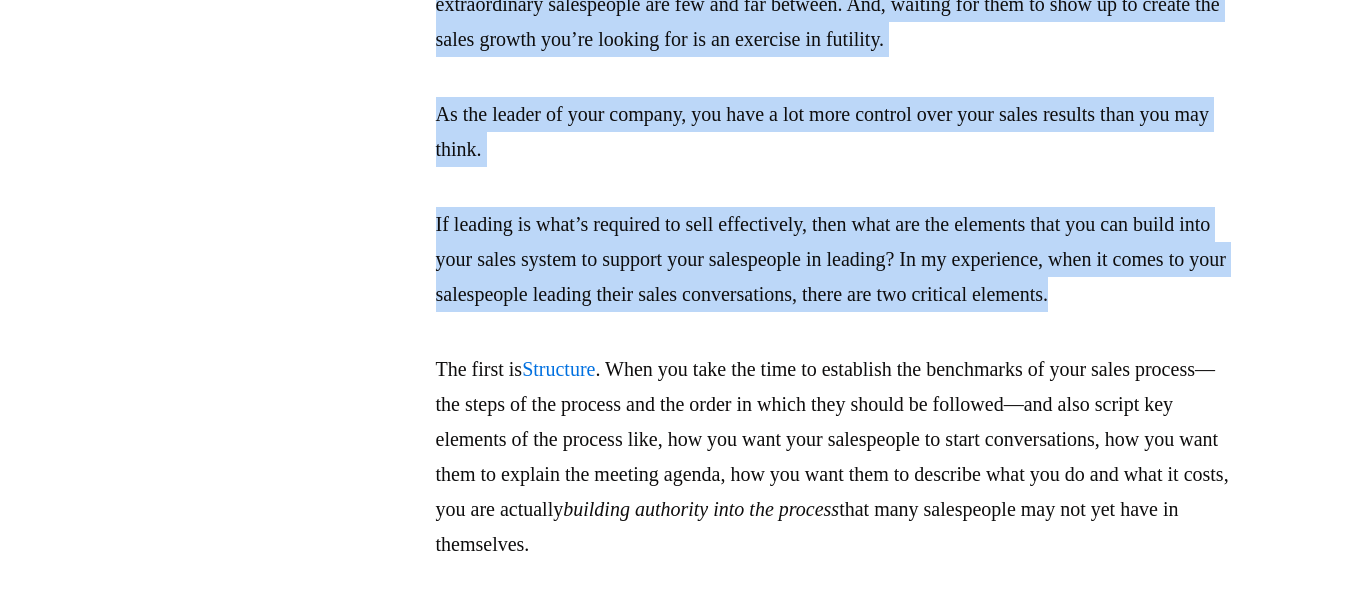 drag, startPoint x: 438, startPoint y: 82, endPoint x: 1014, endPoint y: 364, distance: 641.3267 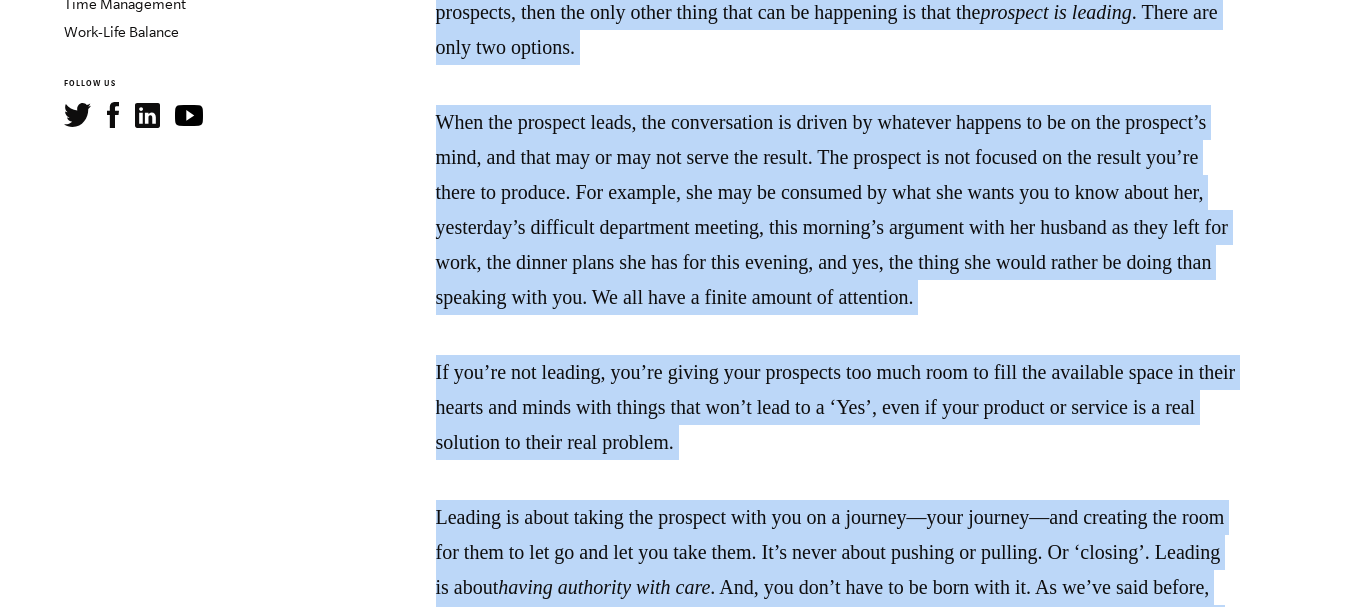 scroll, scrollTop: 737, scrollLeft: 0, axis: vertical 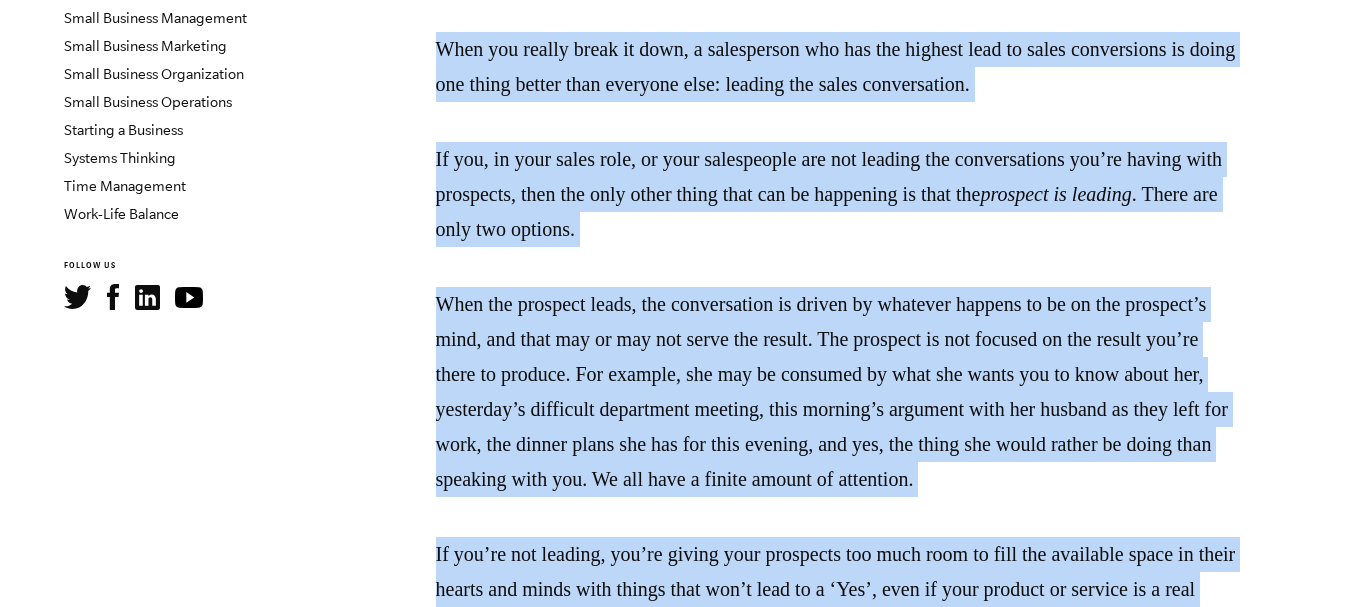 click on "When the prospect leads, the conversation is driven by whatever happens to be on the prospect’s mind, and that may or may not serve the result. The prospect is not focused on the result you’re there to produce. For example, she may be consumed by what she wants you to know about her, yesterday’s difficult department meeting, this morning’s argument with her husband as they left for work, the dinner plans she has for this evening, and yes, the thing she would rather be doing than speaking with you. We all have a finite amount of attention." at bounding box center [836, 392] 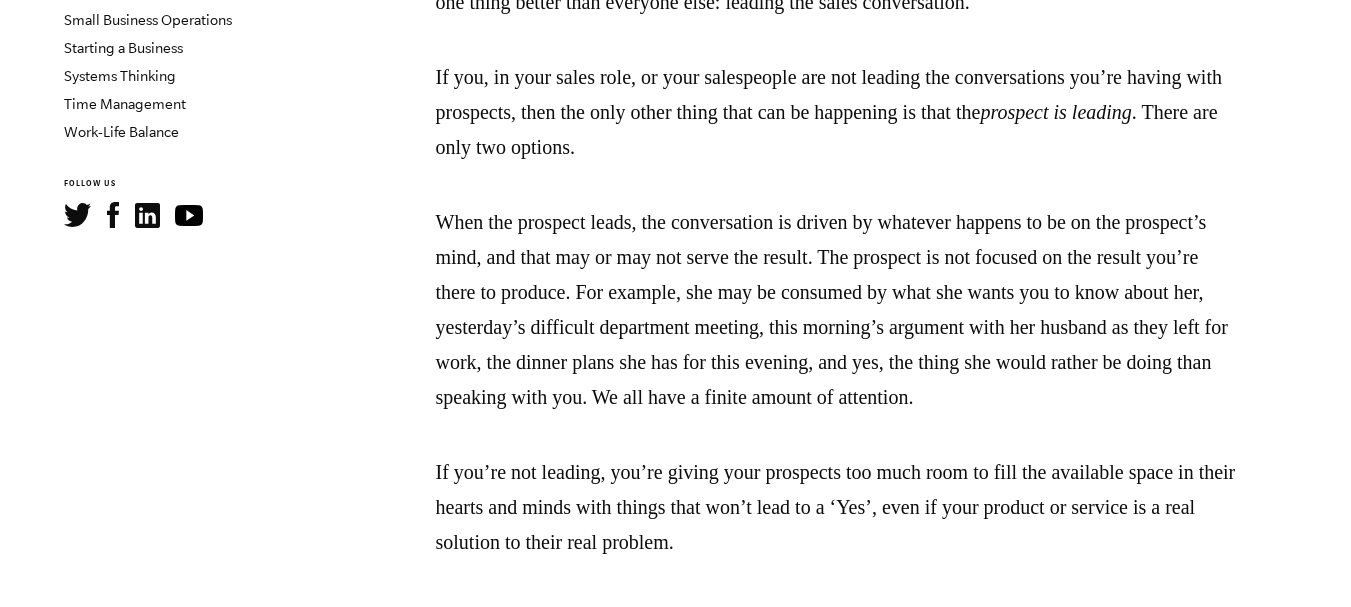 scroll, scrollTop: 837, scrollLeft: 0, axis: vertical 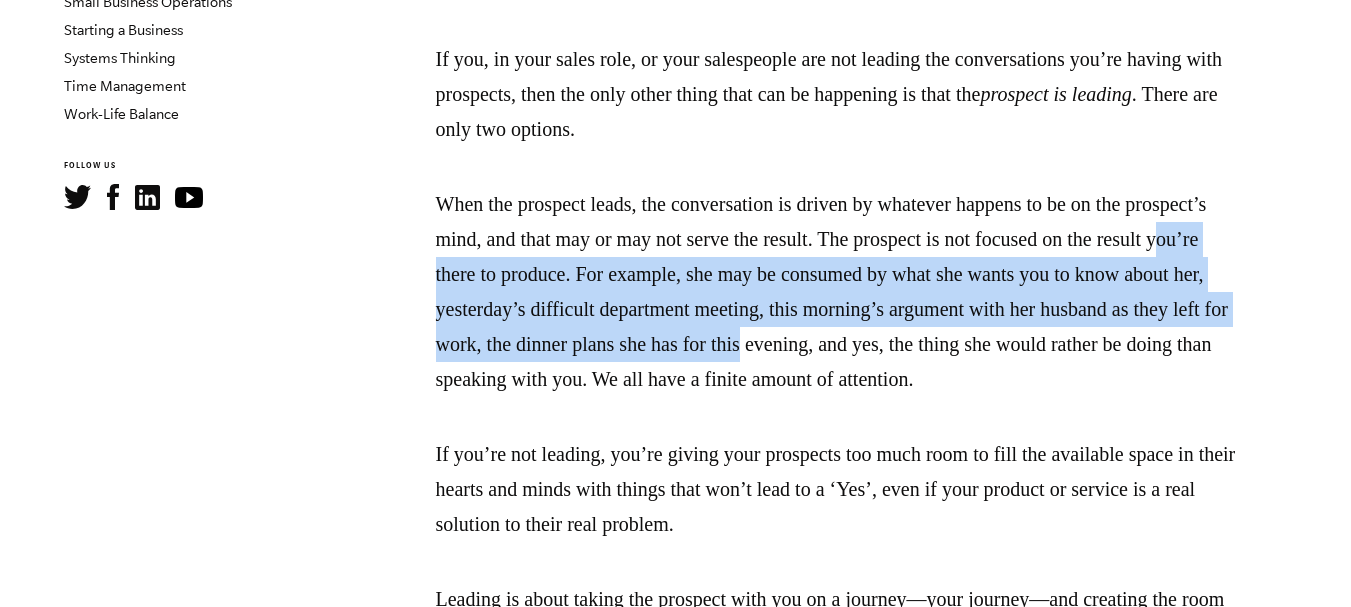 drag, startPoint x: 534, startPoint y: 276, endPoint x: 1059, endPoint y: 335, distance: 528.3048 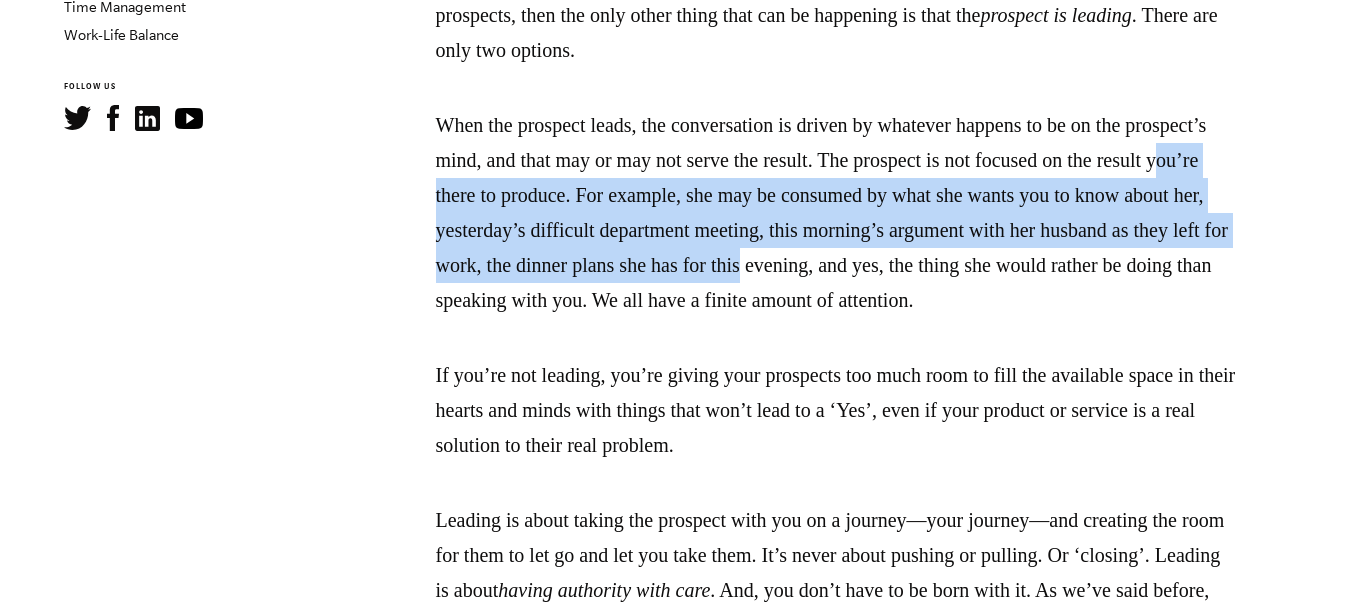 scroll, scrollTop: 937, scrollLeft: 0, axis: vertical 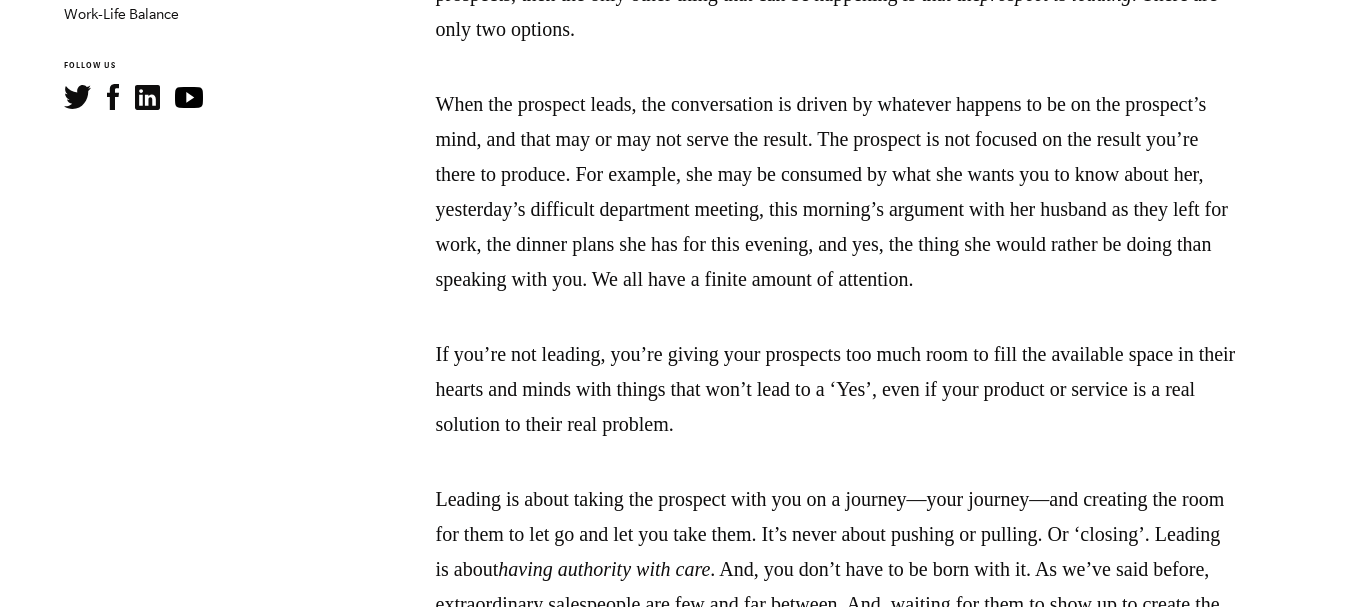 click on "When the prospect leads, the conversation is driven by whatever happens to be on the prospect’s mind, and that may or may not serve the result. The prospect is not focused on the result you’re there to produce. For example, she may be consumed by what she wants you to know about her, yesterday’s difficult department meeting, this morning’s argument with her husband as they left for work, the dinner plans she has for this evening, and yes, the thing she would rather be doing than speaking with you. We all have a finite amount of attention." at bounding box center (836, 192) 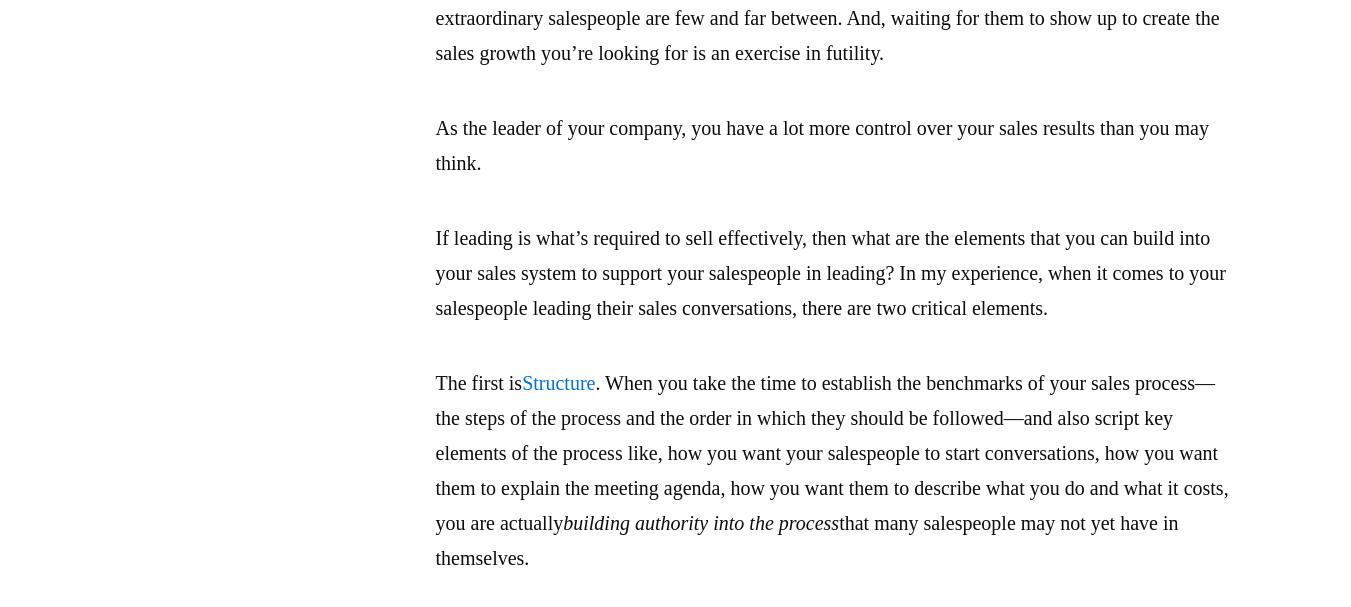 scroll, scrollTop: 1537, scrollLeft: 0, axis: vertical 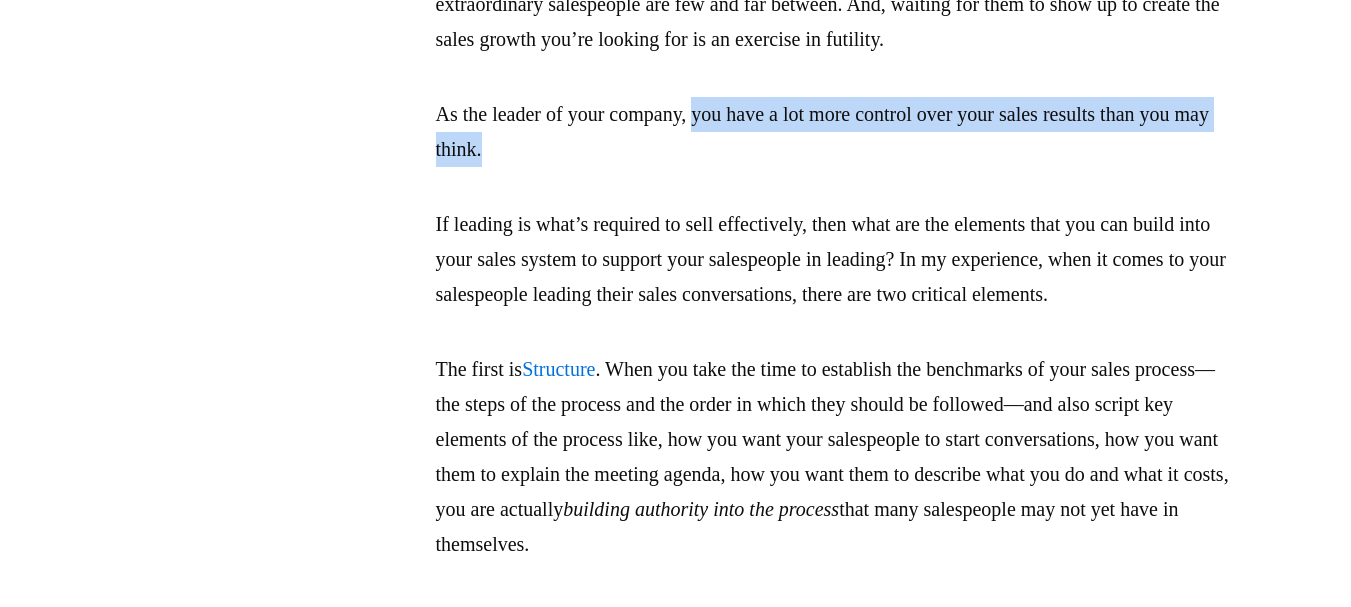 drag, startPoint x: 711, startPoint y: 148, endPoint x: 692, endPoint y: 187, distance: 43.382023 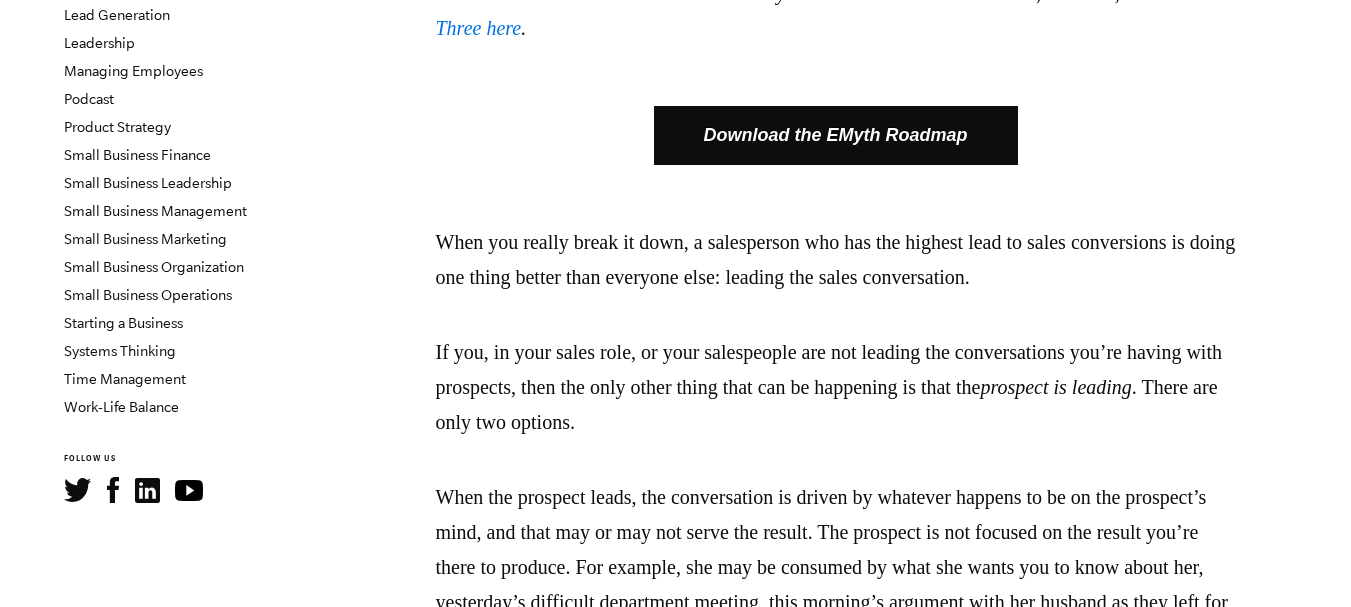 scroll, scrollTop: 537, scrollLeft: 0, axis: vertical 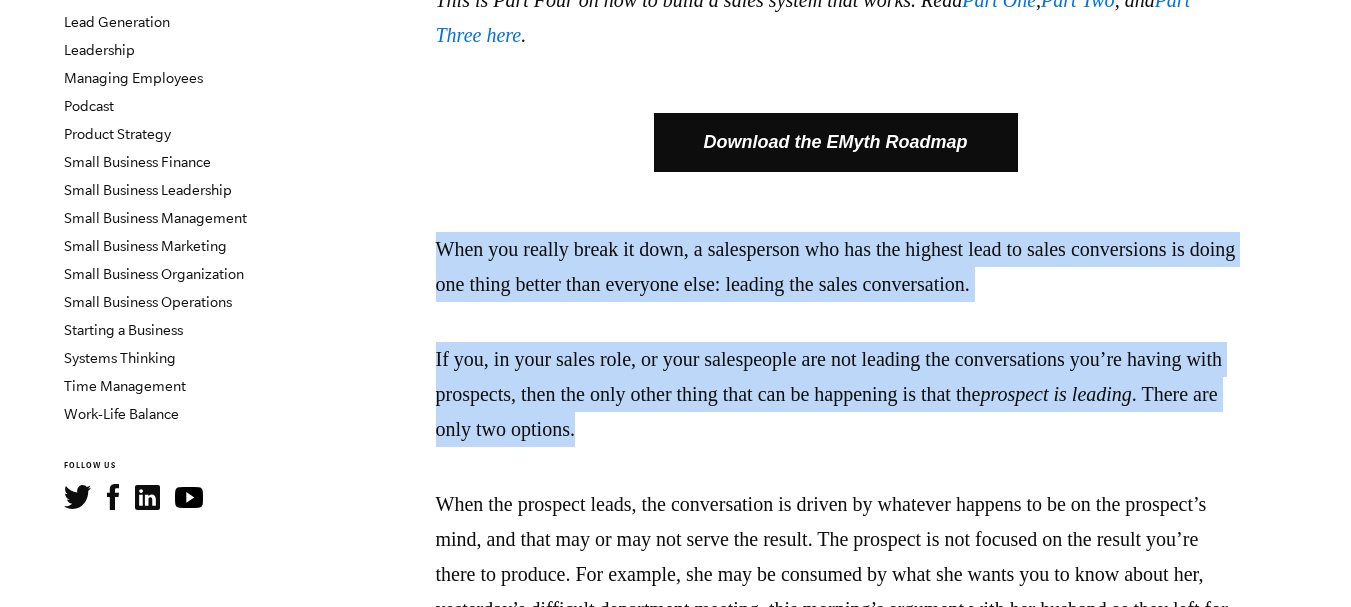drag, startPoint x: 443, startPoint y: 246, endPoint x: 973, endPoint y: 445, distance: 566.12805 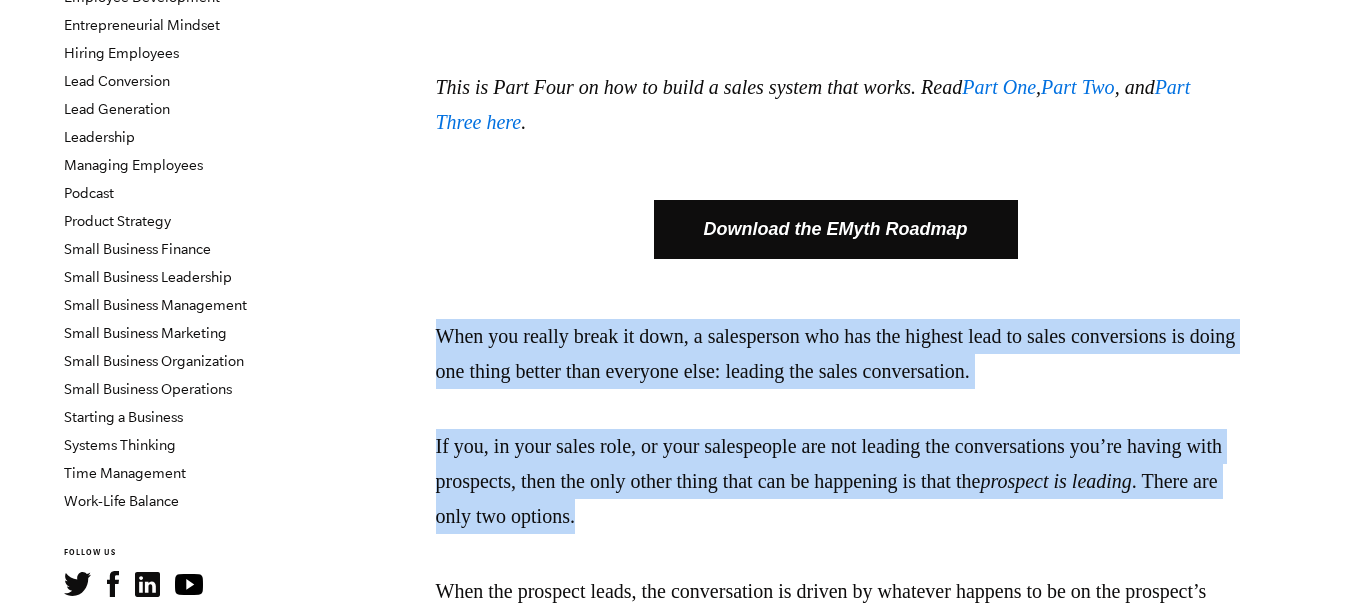scroll, scrollTop: 337, scrollLeft: 0, axis: vertical 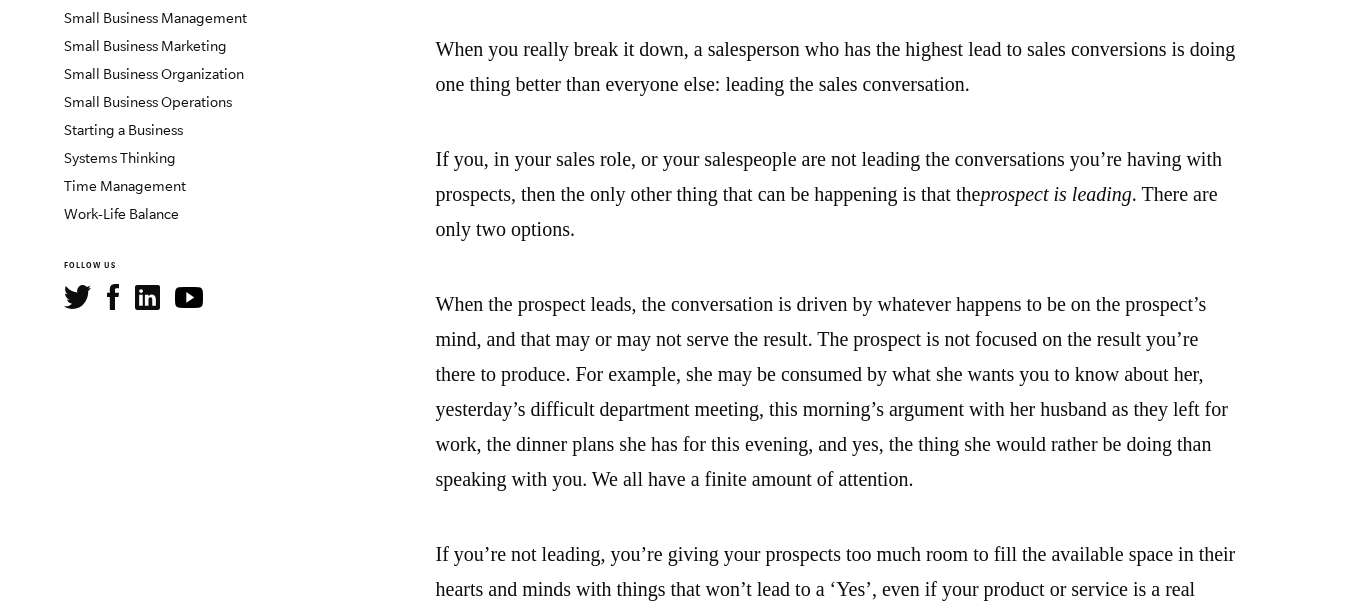 click on "This is Part Four on how to build a sales system that works. Read  Part One ,  Part Two , and  Part Three here .
Download the EMyth Roadmap
When you really break it down, a salesperson who has the highest lead to sales conversions is doing one thing better than everyone else: leading the sales conversation.
If you, in your sales role, or your salespeople are not leading the conversations you’re having with prospects, then the only other thing that can be happening is that the  prospect is leading . There are only two options.
If you’re not leading, you’re giving your prospects too much room to fill the available space in their hearts and minds with things that won’t lead to a ‘Yes’, even if your product or service is a real solution to their real problem.
Leading is about taking the prospect with you on a journey—your journey—and creating the room for them to let go and let you take them. It’s never about pushing or pulling. Or ‘closing’. Leading is about
Structure" at bounding box center [836, 1539] 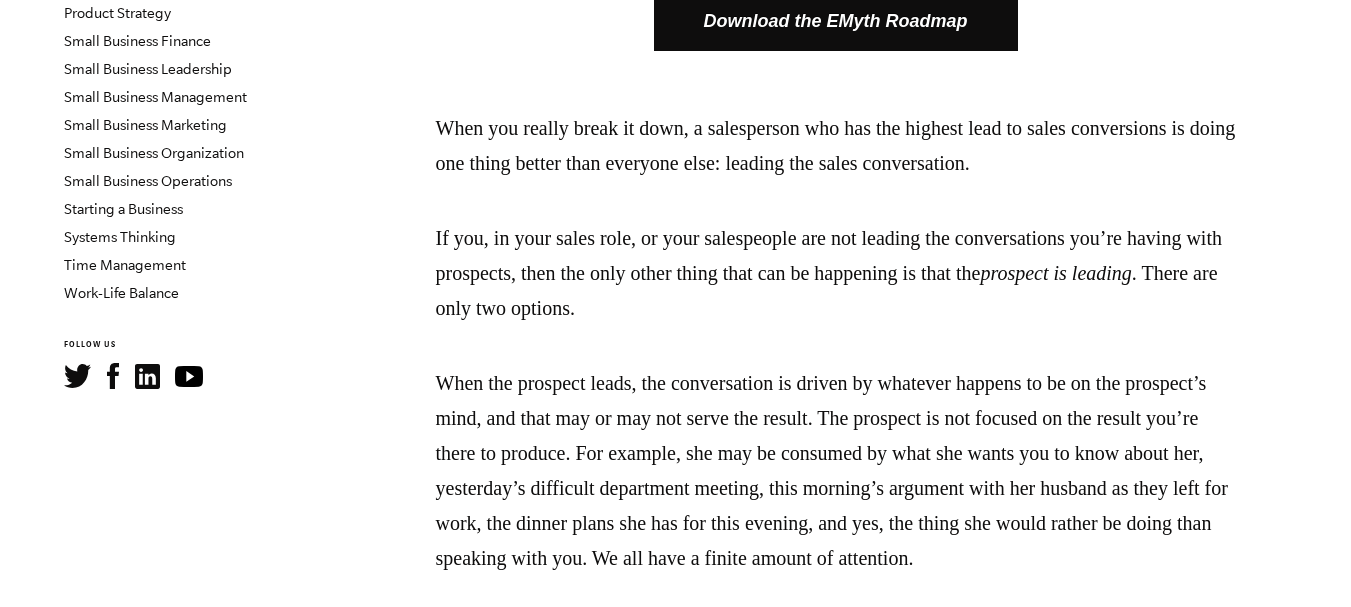scroll, scrollTop: 637, scrollLeft: 0, axis: vertical 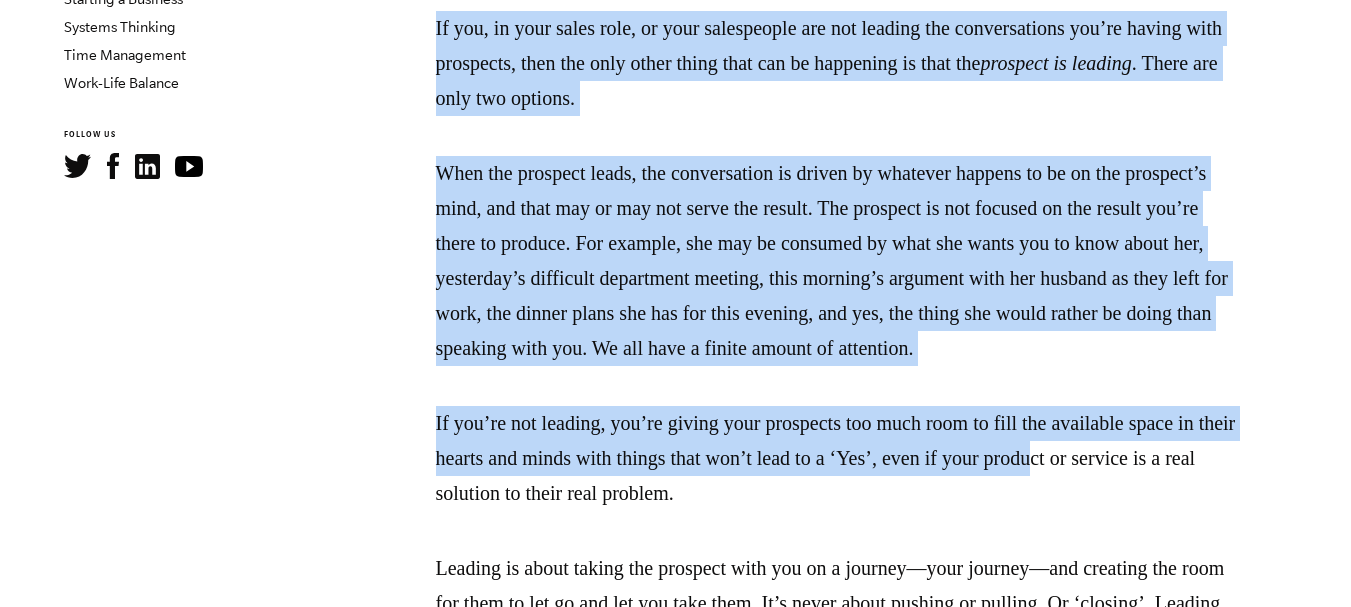 drag, startPoint x: 440, startPoint y: 147, endPoint x: 1154, endPoint y: 483, distance: 789.10834 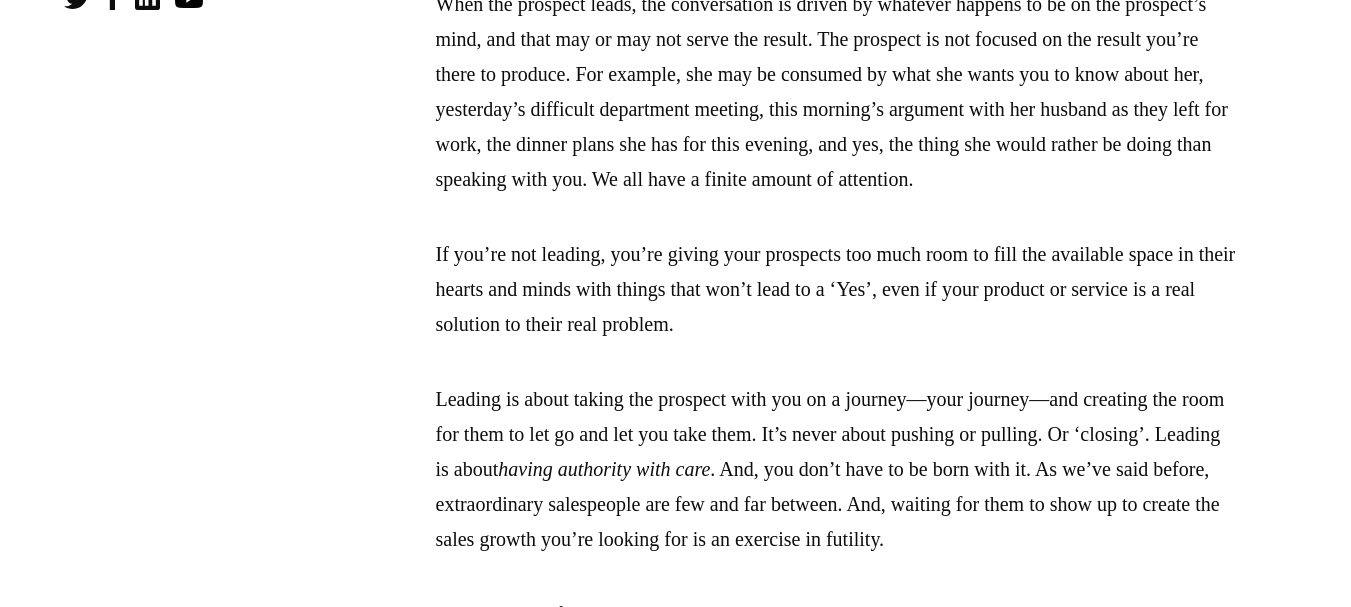 click on "Leading is about taking the prospect with you on a journey—your journey—and creating the room for them to let go and let you take them. It’s never about pushing or pulling. Or ‘closing’. Leading is about  having authority with care . And, you don’t have to be born with it. As we’ve said before, extraordinary salespeople are few and far between. And, waiting for them to show up to create the sales growth you’re looking for is an exercise in futility." at bounding box center (836, 469) 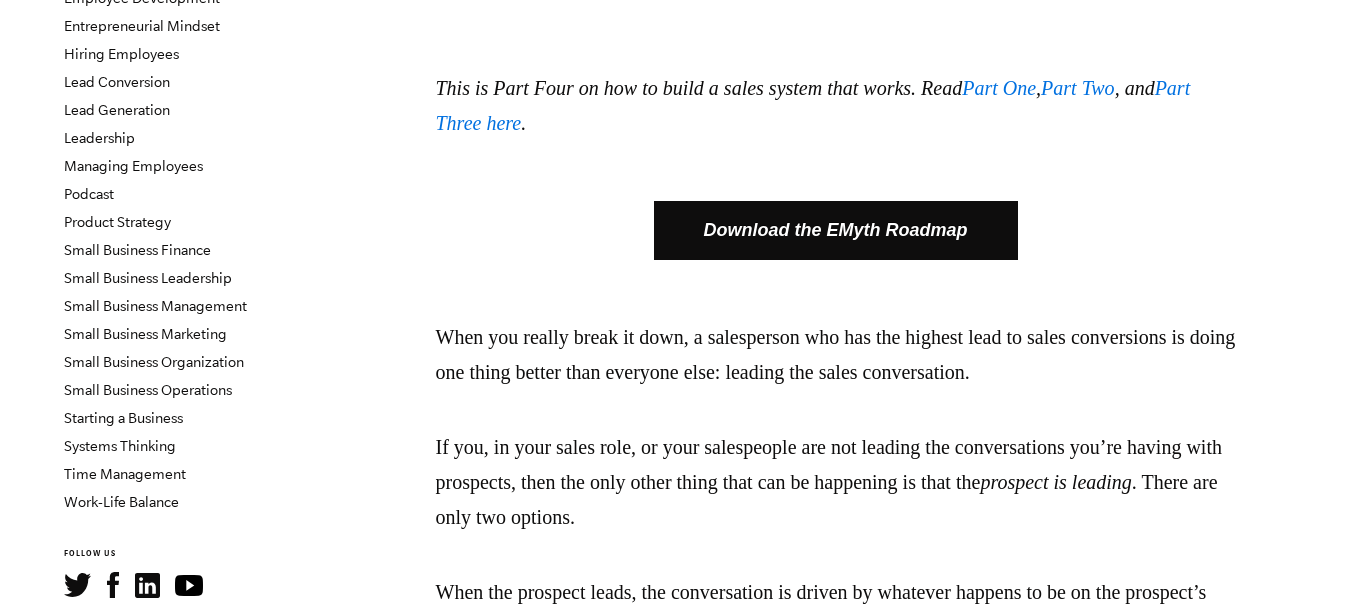 scroll, scrollTop: 437, scrollLeft: 0, axis: vertical 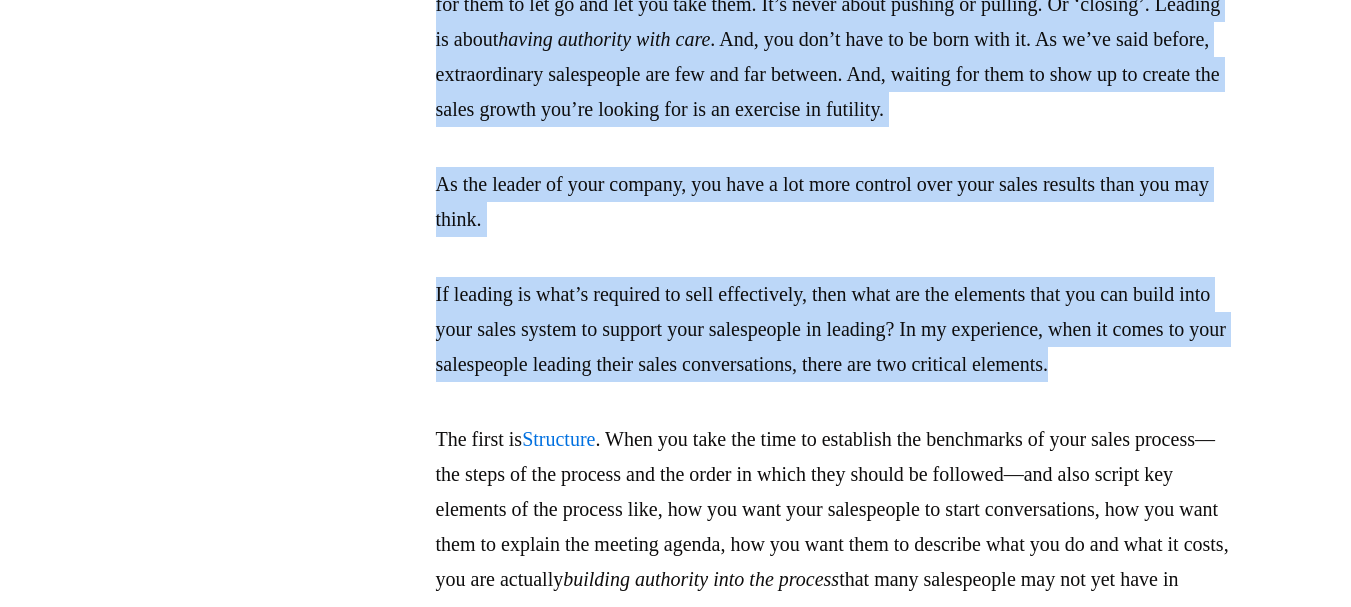 drag, startPoint x: 432, startPoint y: 350, endPoint x: 912, endPoint y: 444, distance: 489.11758 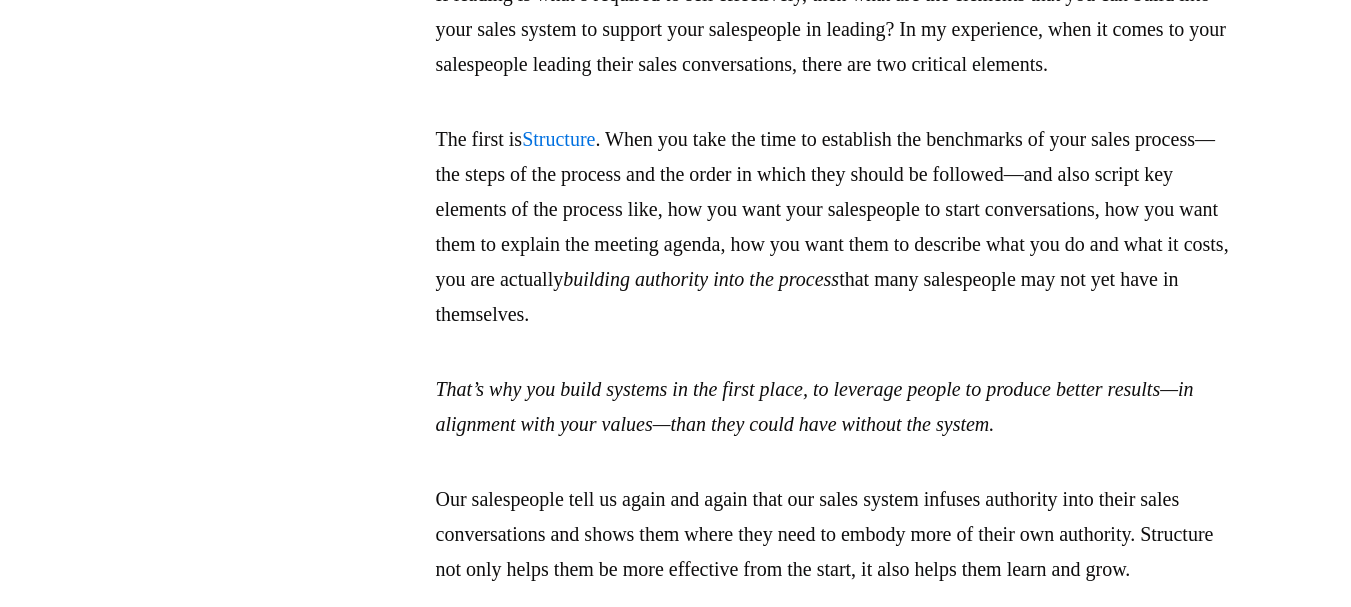scroll, scrollTop: 1867, scrollLeft: 0, axis: vertical 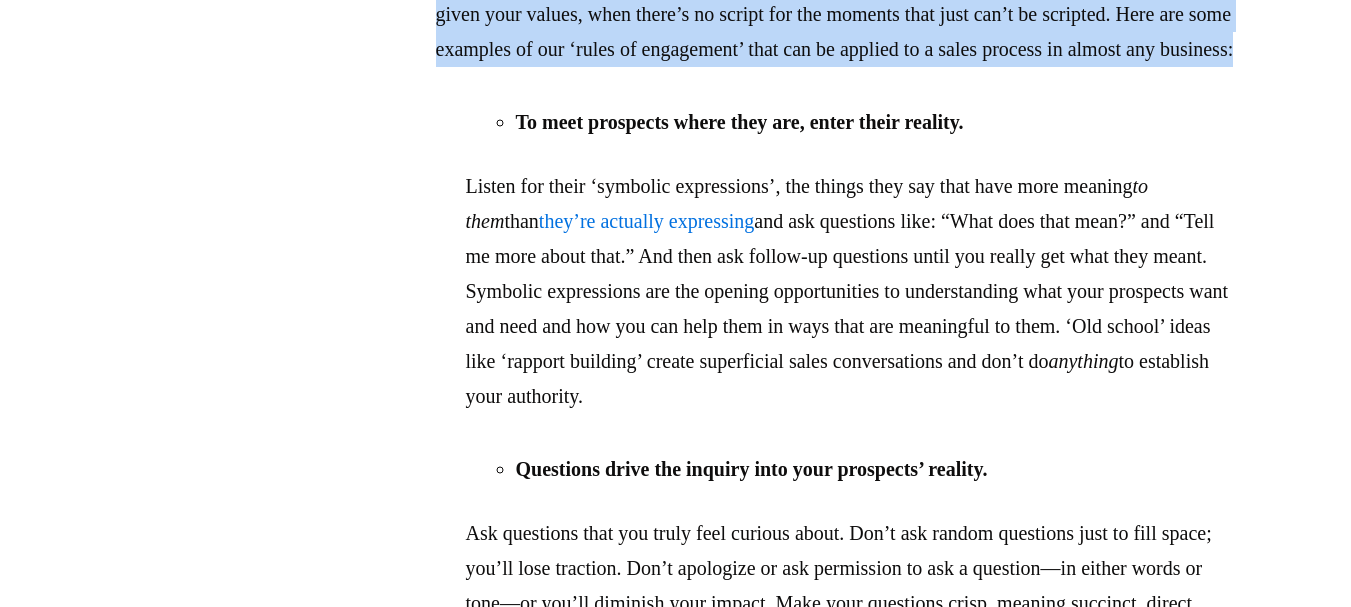 drag, startPoint x: 430, startPoint y: 108, endPoint x: 782, endPoint y: 193, distance: 362.11737 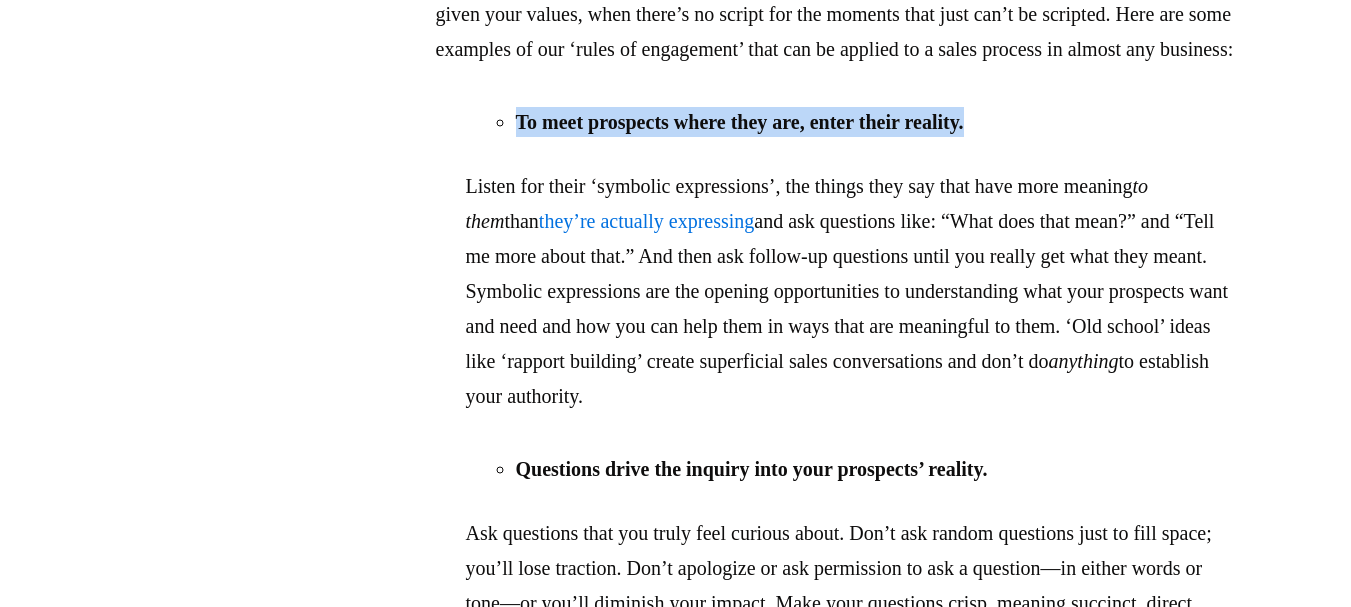 drag, startPoint x: 497, startPoint y: 256, endPoint x: 1167, endPoint y: 266, distance: 670.07465 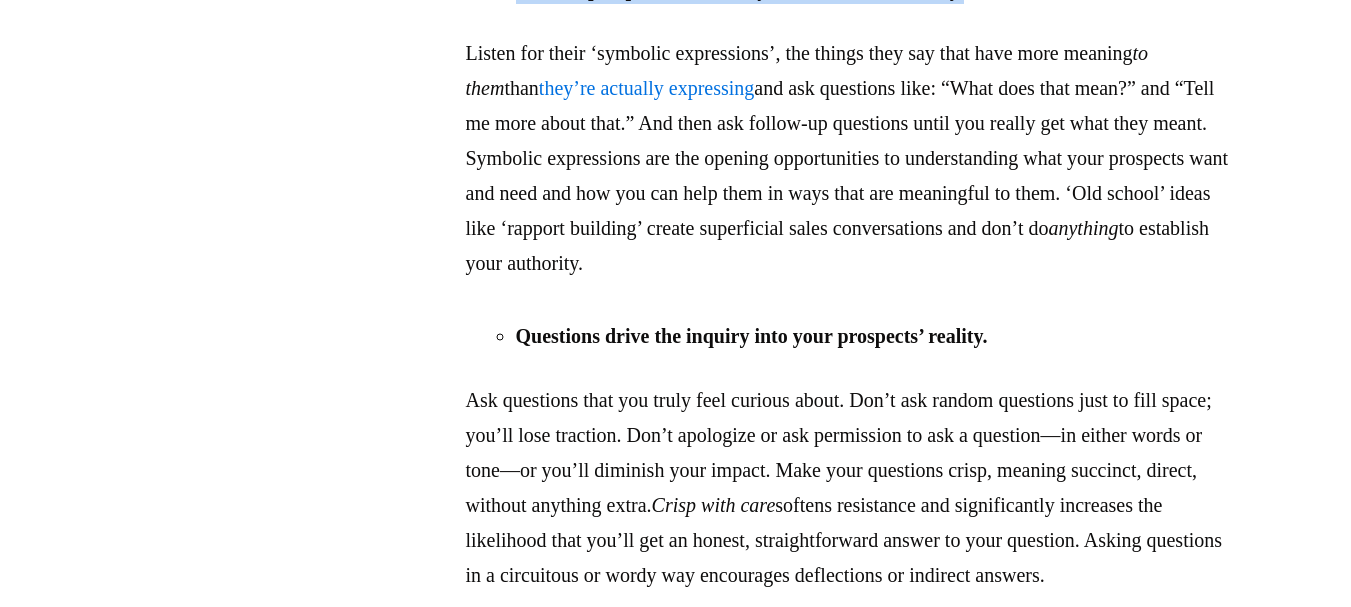 scroll, scrollTop: 2667, scrollLeft: 0, axis: vertical 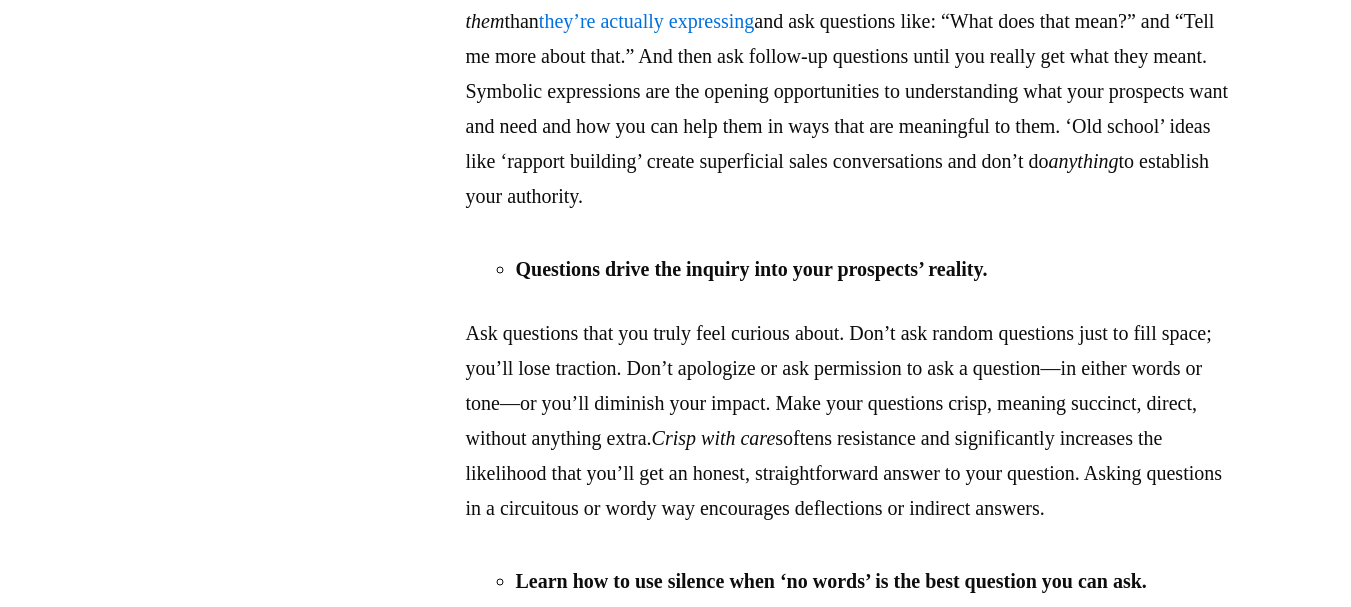 click on "to them" at bounding box center (807, 3) 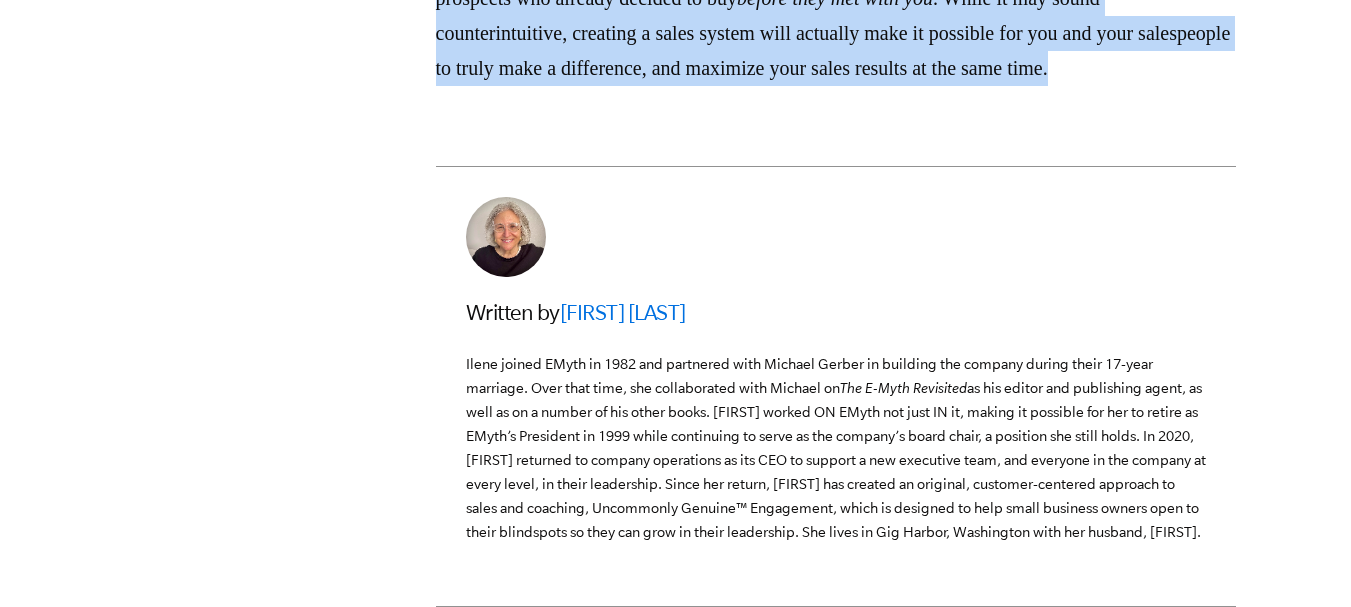 scroll, scrollTop: 3967, scrollLeft: 0, axis: vertical 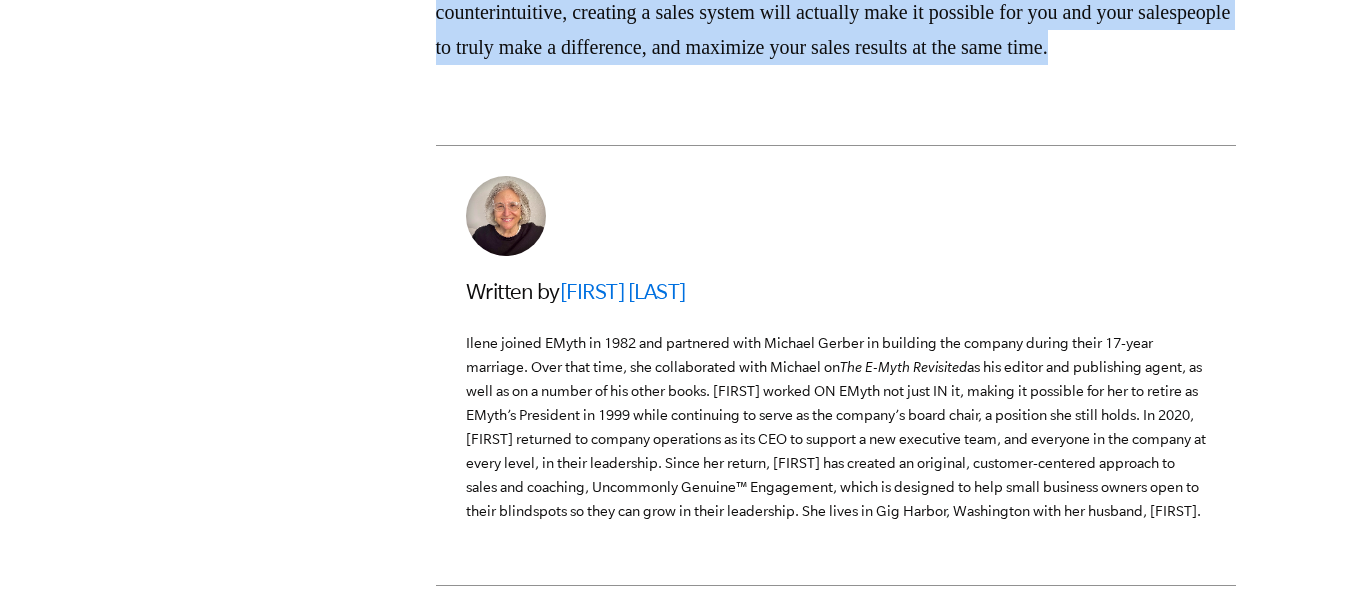 drag, startPoint x: 467, startPoint y: 121, endPoint x: 1162, endPoint y: 375, distance: 739.96014 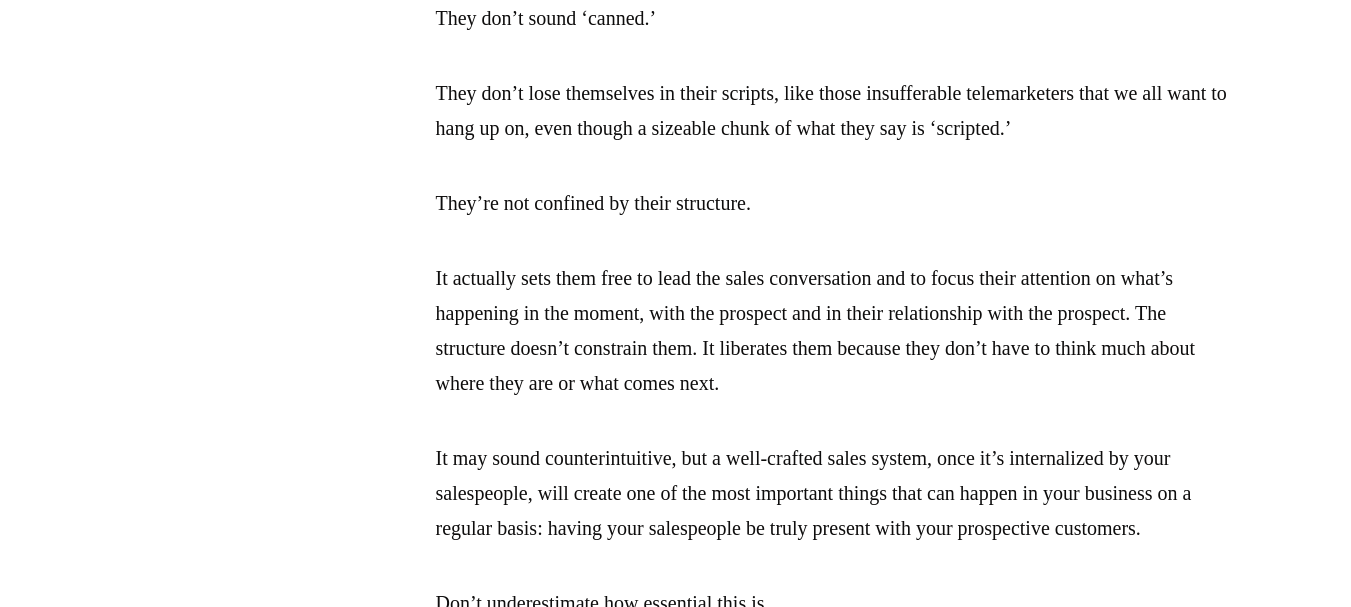 scroll, scrollTop: 0, scrollLeft: 0, axis: both 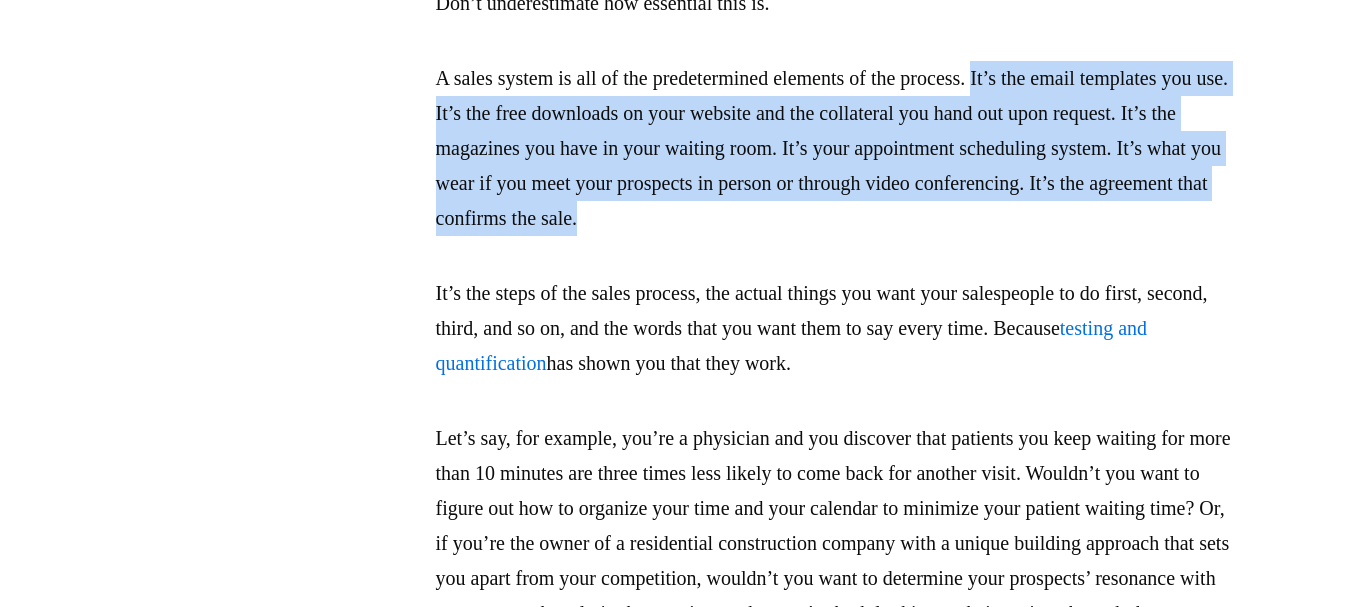 drag, startPoint x: 1021, startPoint y: 107, endPoint x: 982, endPoint y: 242, distance: 140.52046 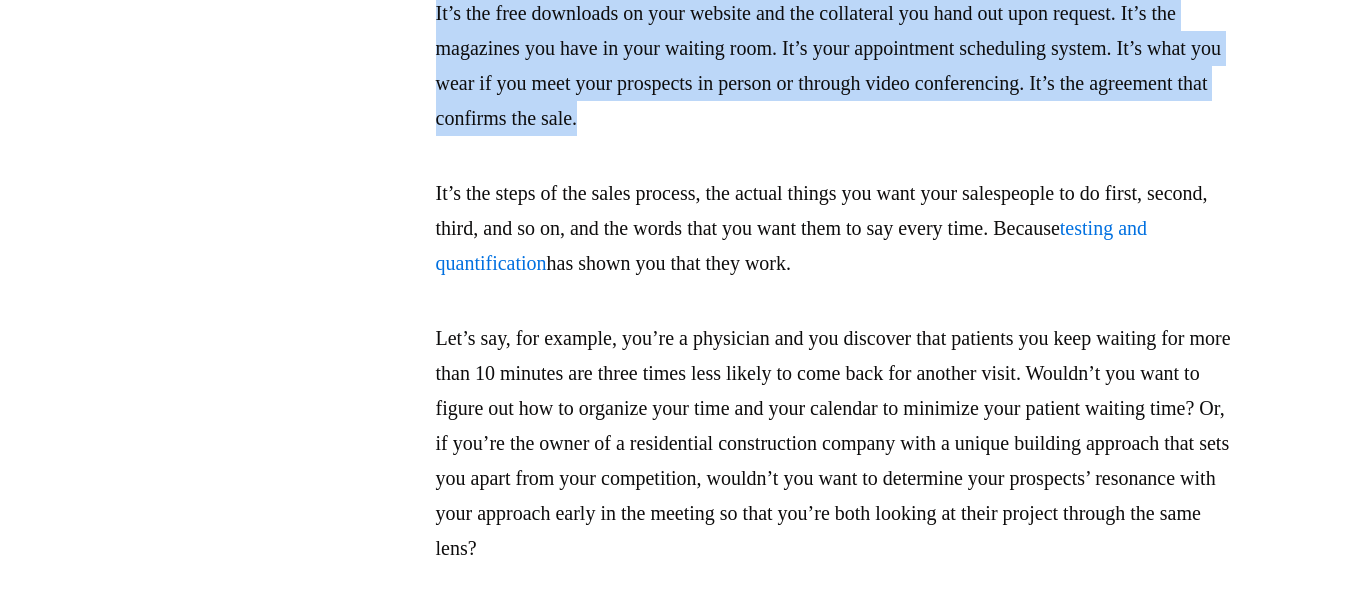 copy on "It’s the email templates you use. It’s the free downloads on your website and the collateral you hand out upon request. It’s the magazines you have in your waiting room. It’s your appointment scheduling system. It’s what you wear if you meet your prospects in person or through video conferencing. It’s the agreement that confirms the sale." 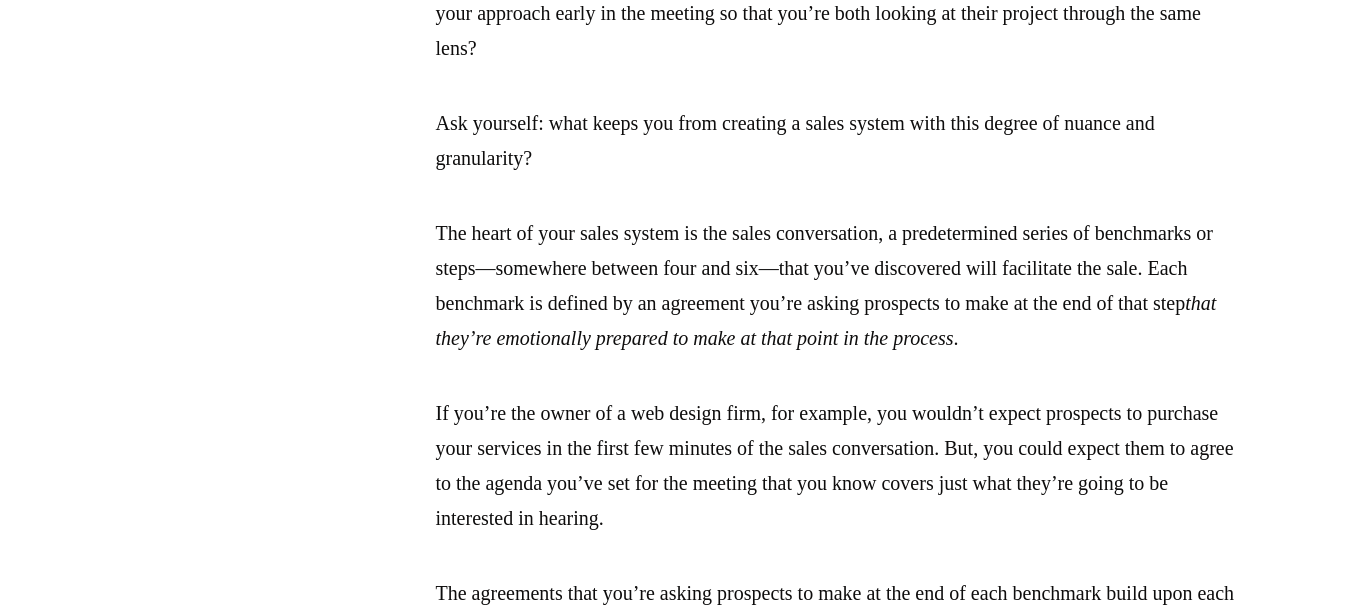 scroll, scrollTop: 2600, scrollLeft: 0, axis: vertical 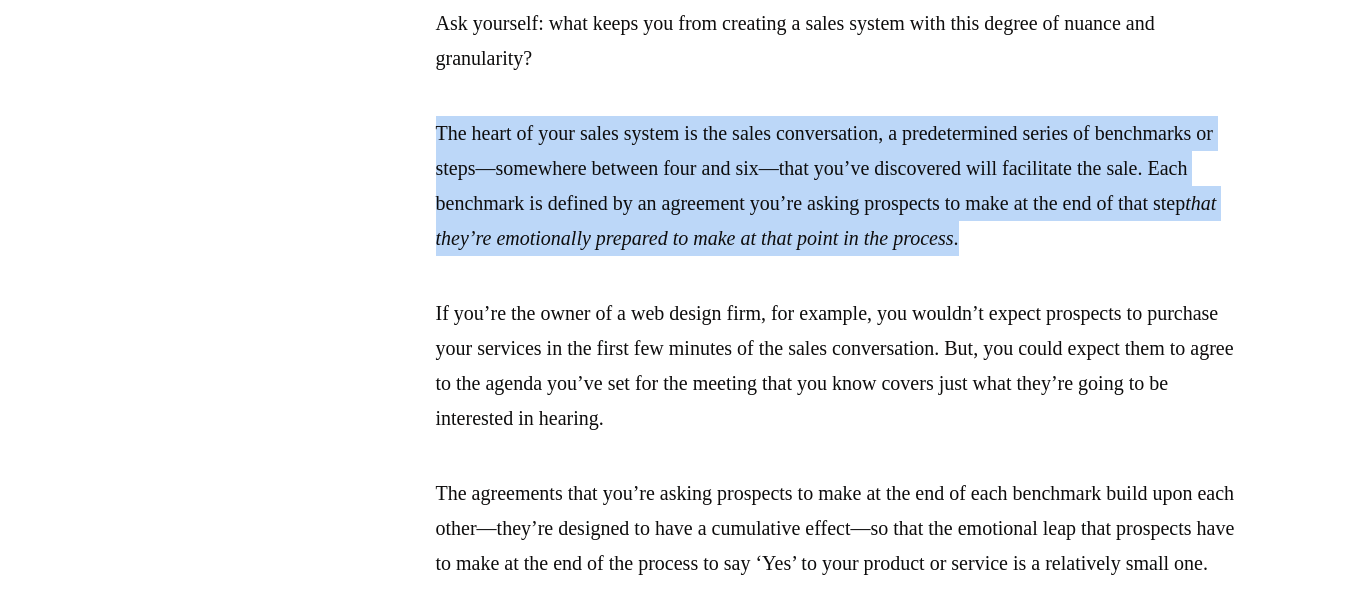 drag, startPoint x: 439, startPoint y: 167, endPoint x: 654, endPoint y: 299, distance: 252.28754 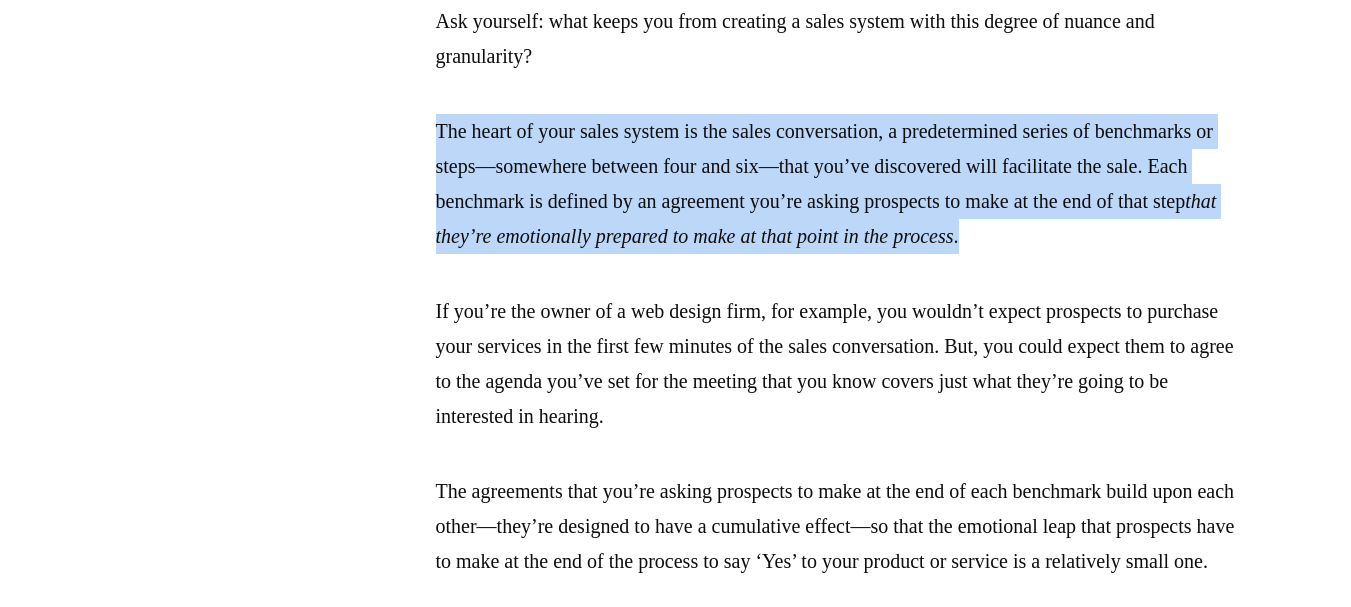 scroll, scrollTop: 2600, scrollLeft: 0, axis: vertical 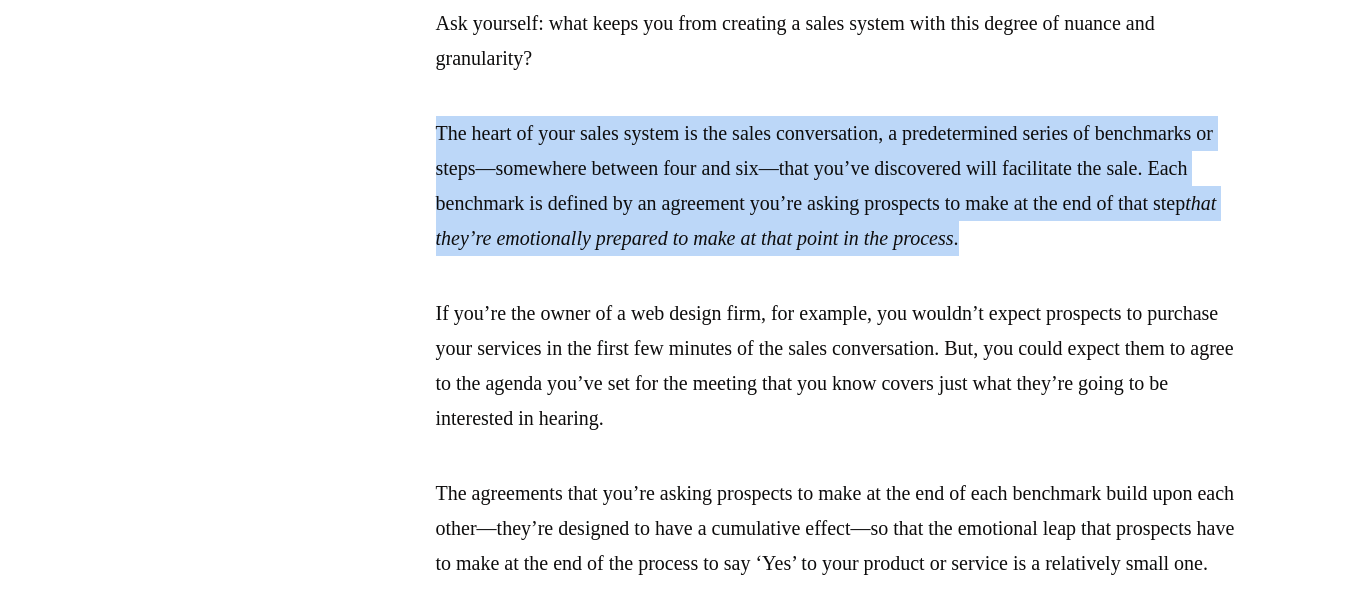 copy on "The heart of your sales system is the sales conversation, a predetermined series of benchmarks or steps—somewhere between four and six—that you’ve discovered will facilitate the sale. Each benchmark is defined by an agreement you’re asking prospects to make at the end of that step  that they’re emotionally prepared to make at that point in the process ." 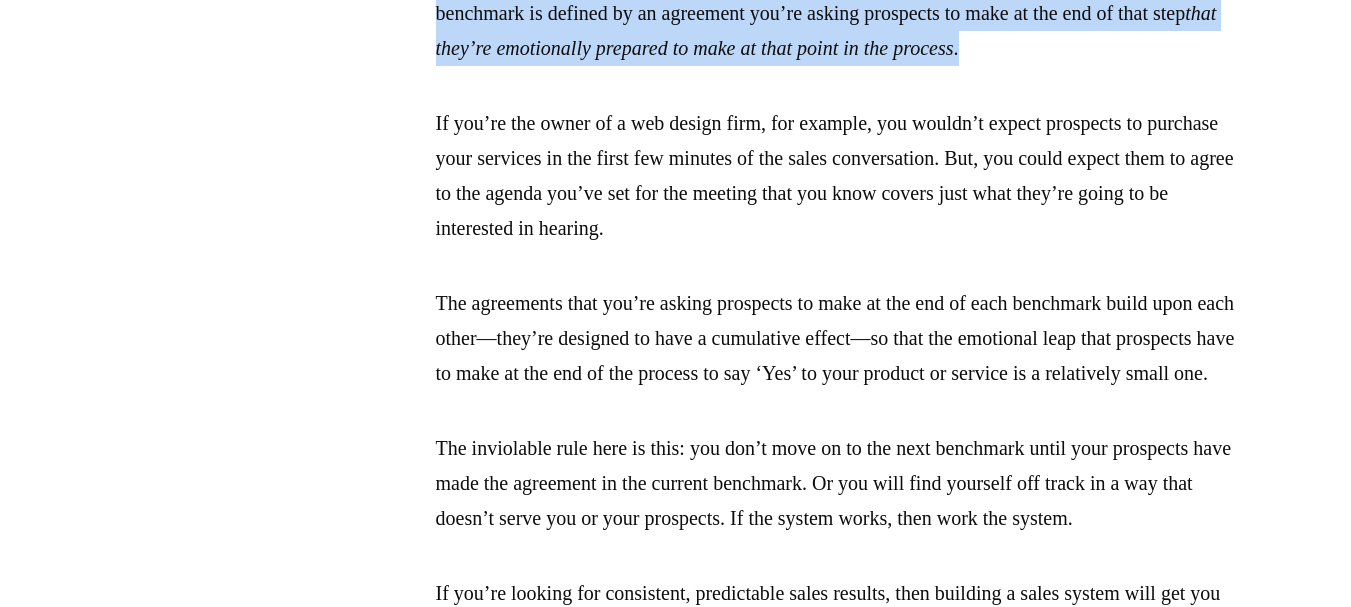scroll, scrollTop: 2800, scrollLeft: 0, axis: vertical 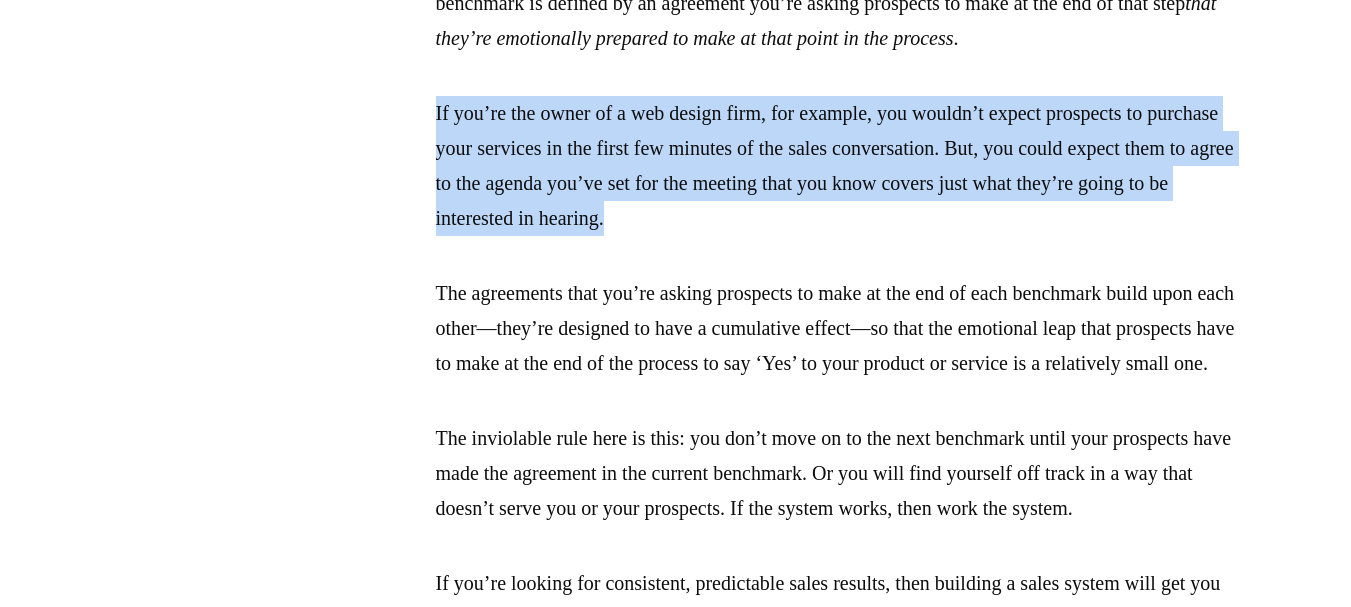 drag, startPoint x: 437, startPoint y: 185, endPoint x: 889, endPoint y: 277, distance: 461.26782 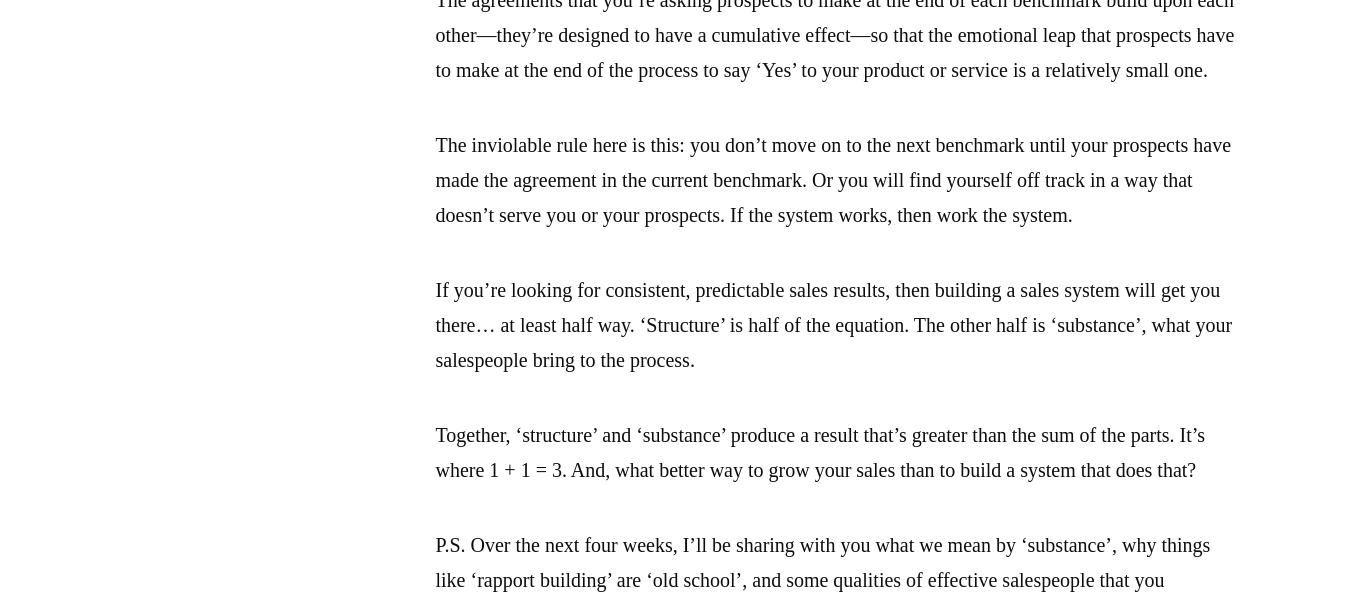 scroll, scrollTop: 3100, scrollLeft: 0, axis: vertical 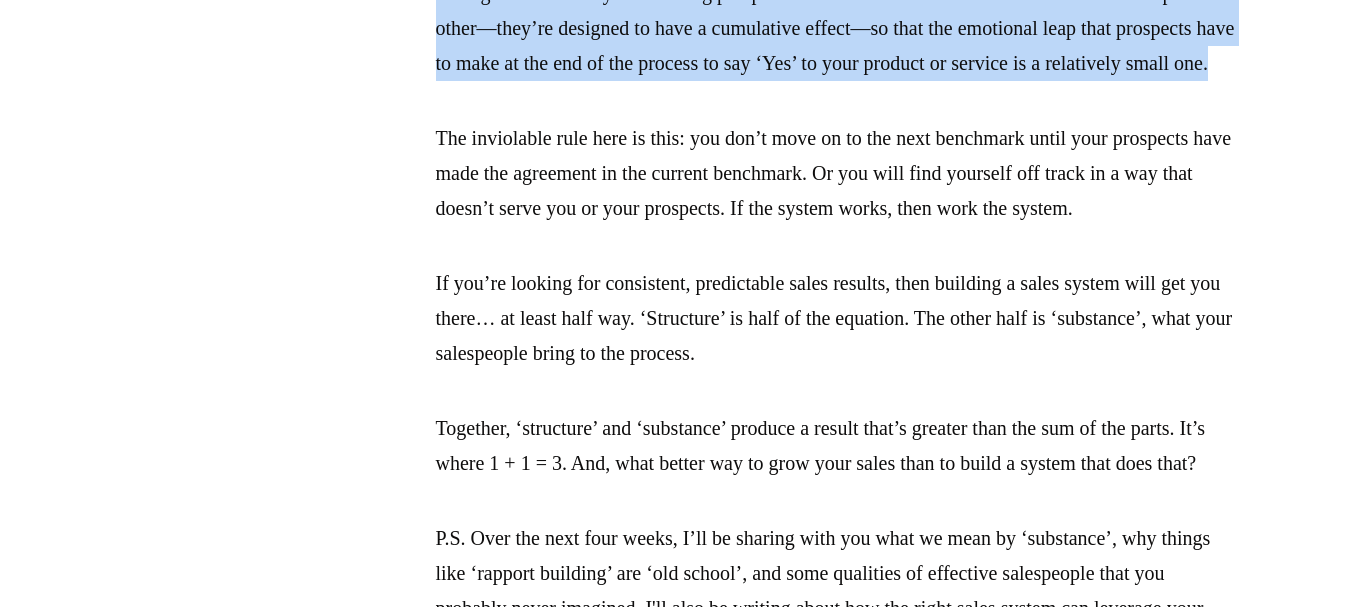 drag, startPoint x: 436, startPoint y: 66, endPoint x: 676, endPoint y: 163, distance: 258.86096 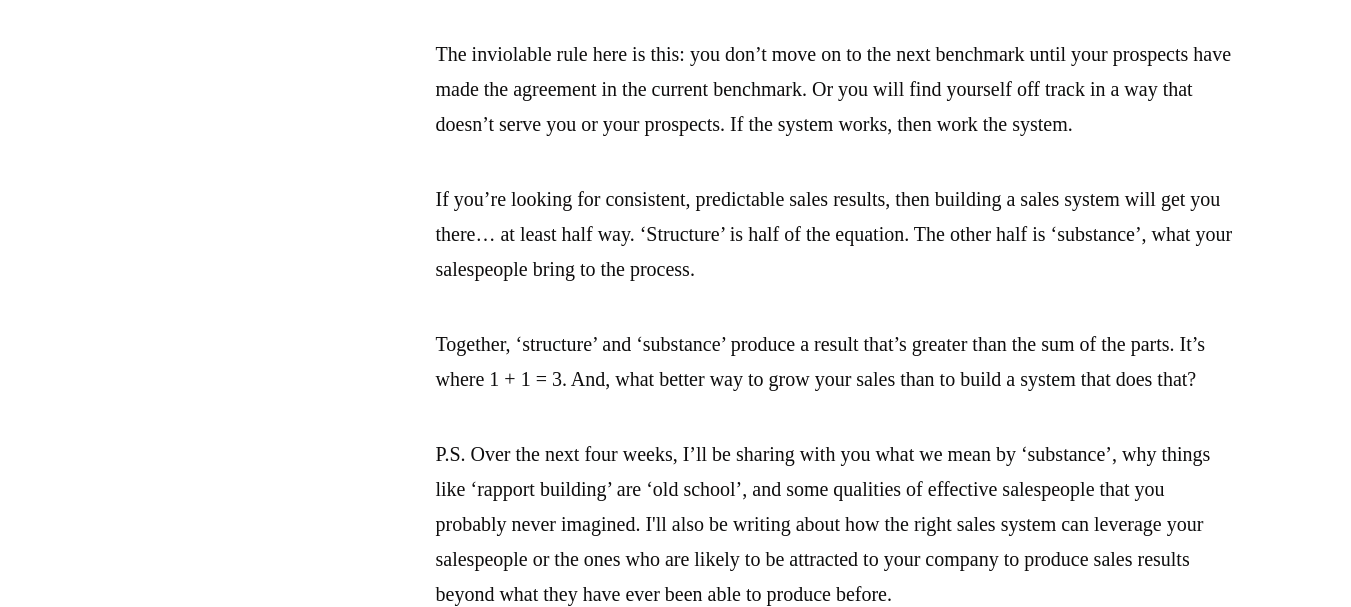 scroll, scrollTop: 3200, scrollLeft: 0, axis: vertical 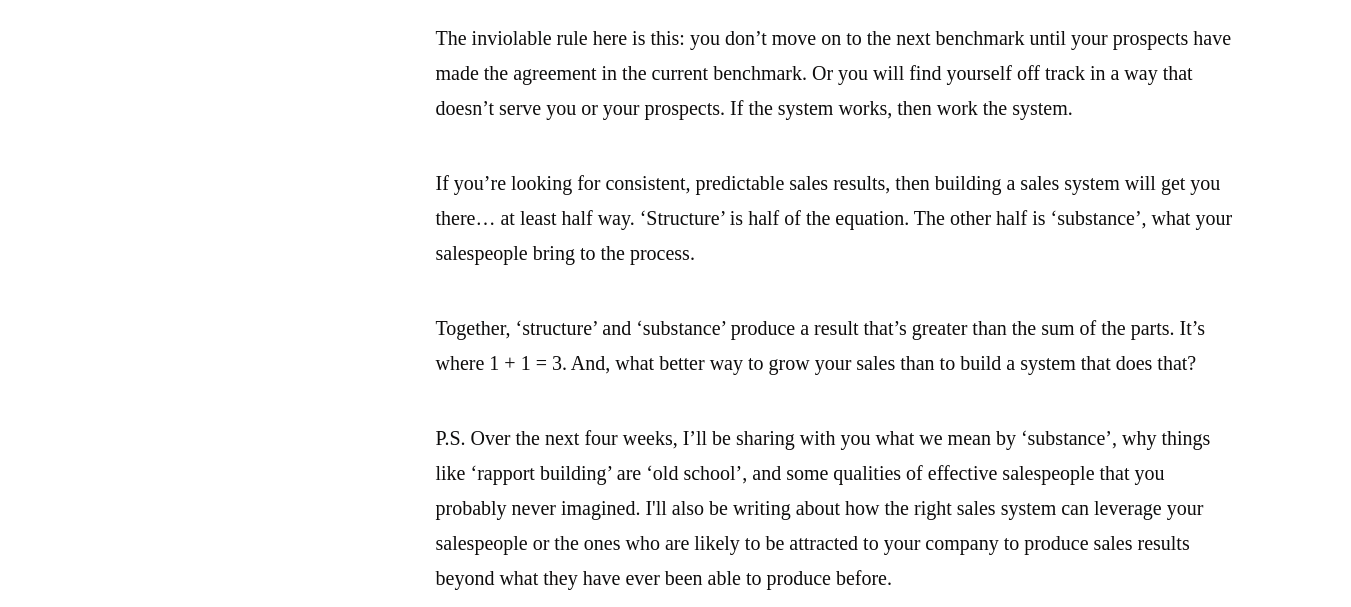 copy on "The agreements that you’re asking prospects to make at the end of each benchmark build upon each other—they’re designed to have a cumulative effect—so that the emotional leap that prospects have to make at the end of the process to say ‘Yes’ to your product or service is a relatively small one." 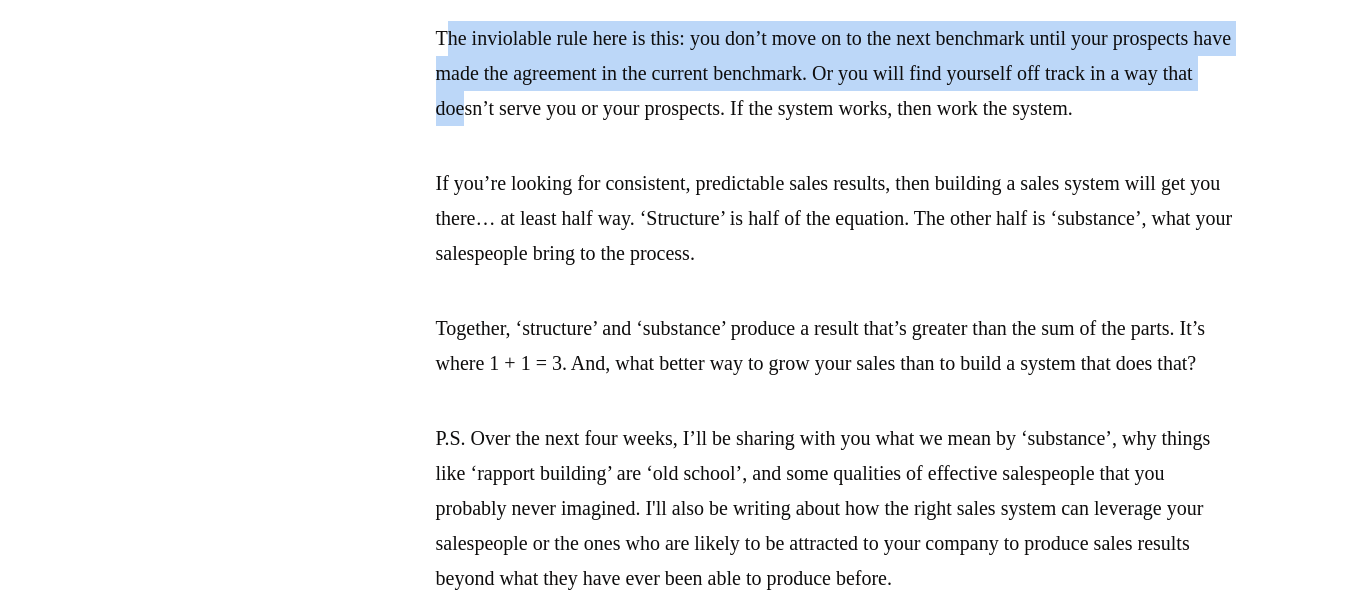 drag, startPoint x: 442, startPoint y: 142, endPoint x: 630, endPoint y: 205, distance: 198.27505 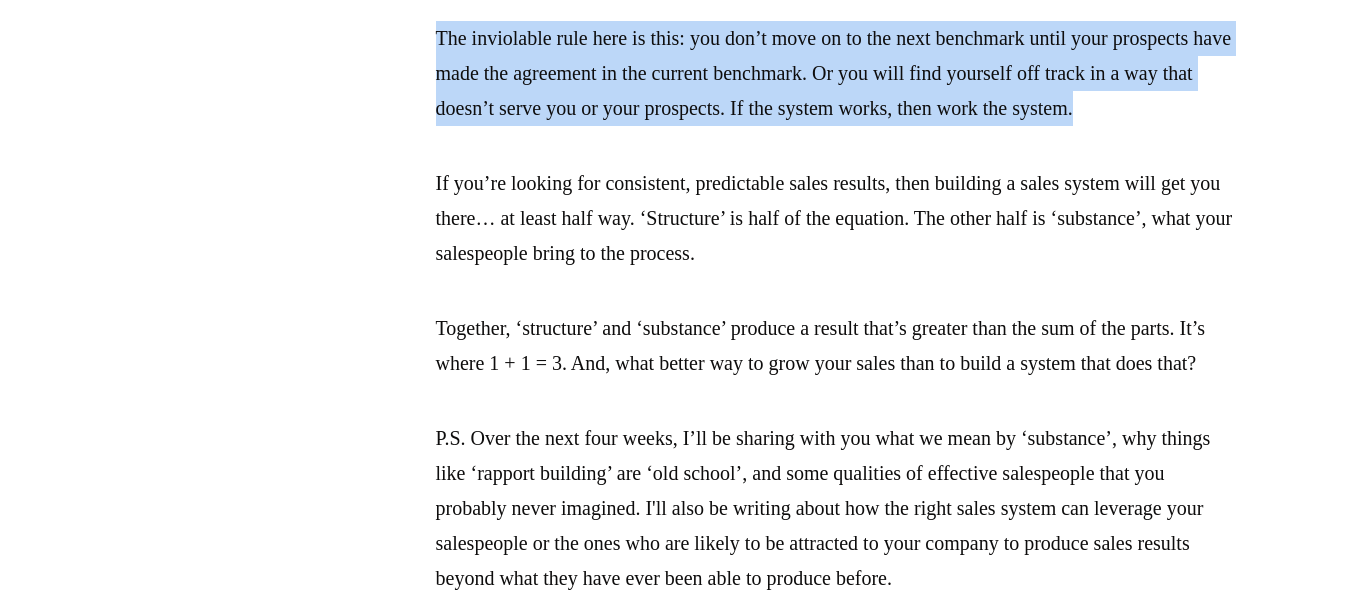 drag, startPoint x: 437, startPoint y: 136, endPoint x: 634, endPoint y: 237, distance: 221.38202 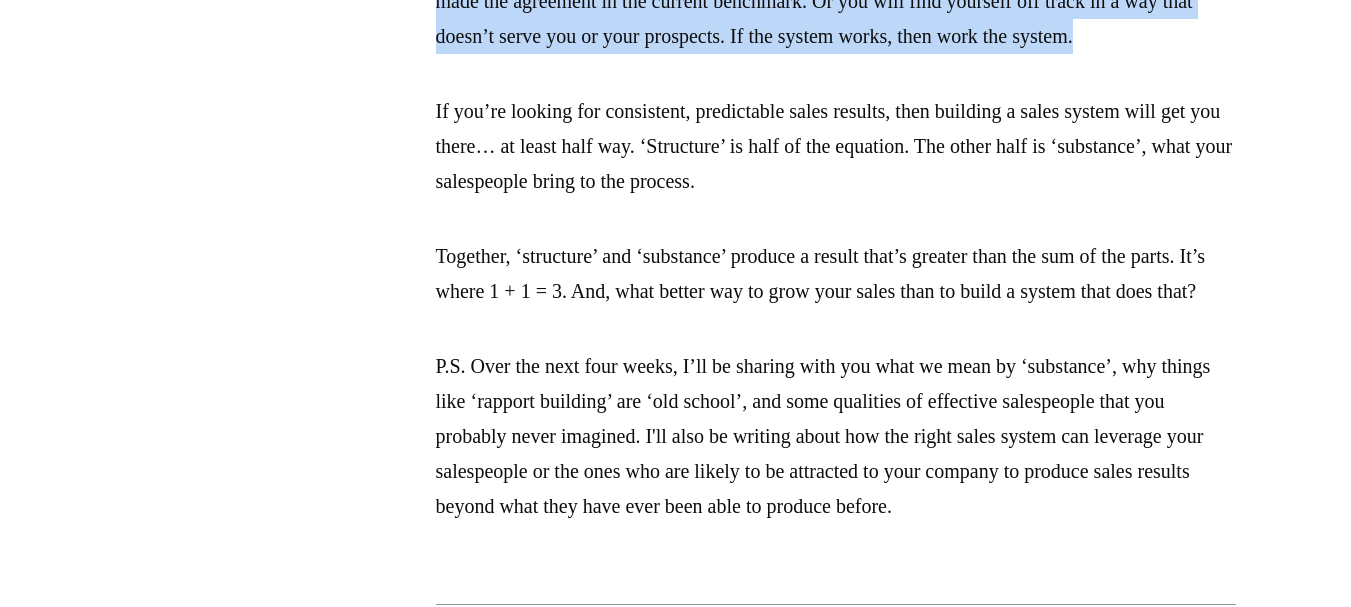 scroll, scrollTop: 3300, scrollLeft: 0, axis: vertical 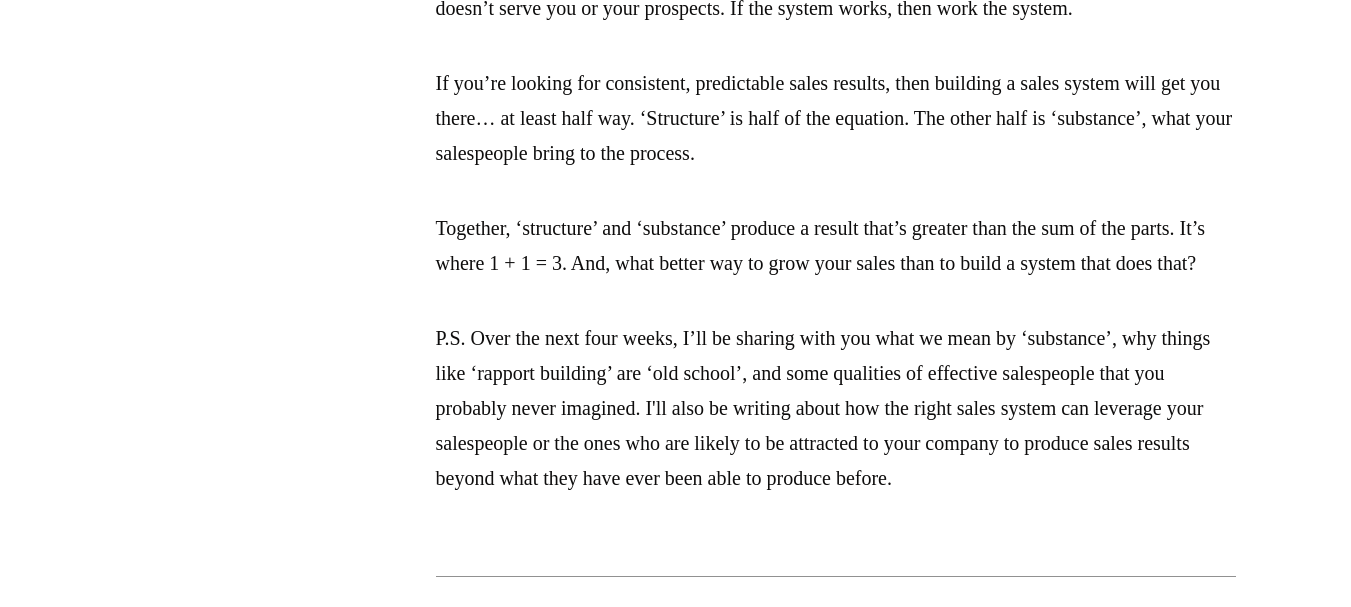 click on "If you’re looking for consistent, predictable sales results, then building a sales system will get you there… at least half way. ‘Structure’ is half of the equation. The other half is ‘substance’, what your salespeople bring to the process." at bounding box center [836, 118] 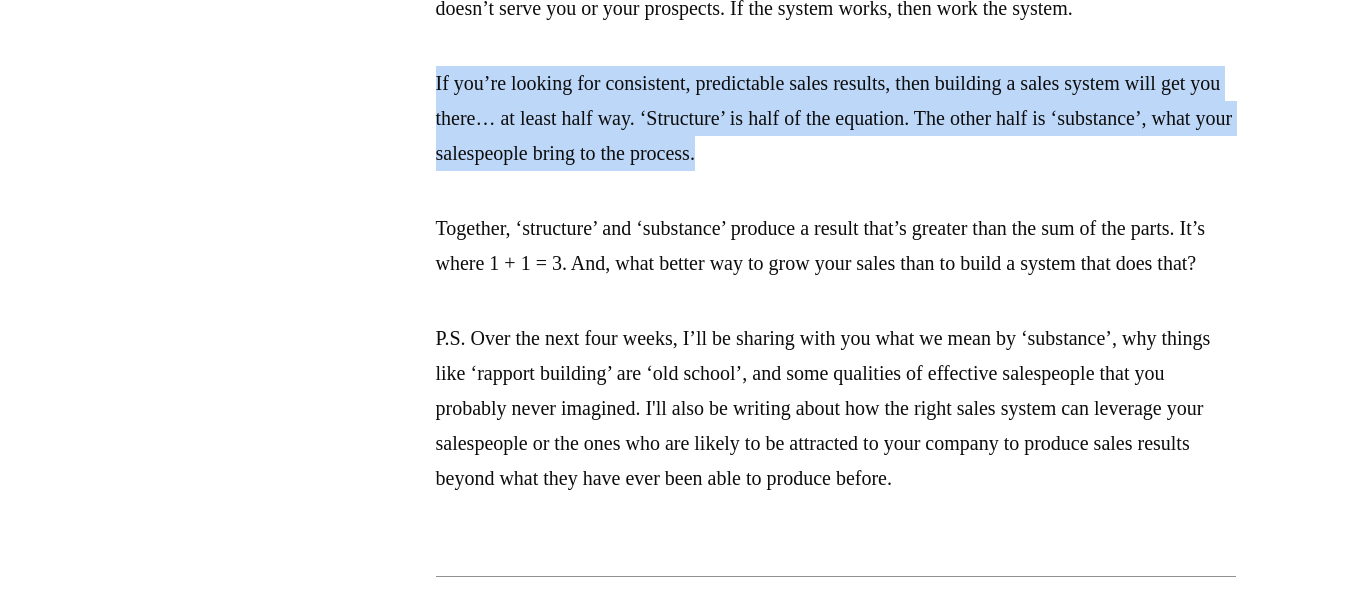 drag, startPoint x: 437, startPoint y: 223, endPoint x: 928, endPoint y: 305, distance: 497.80017 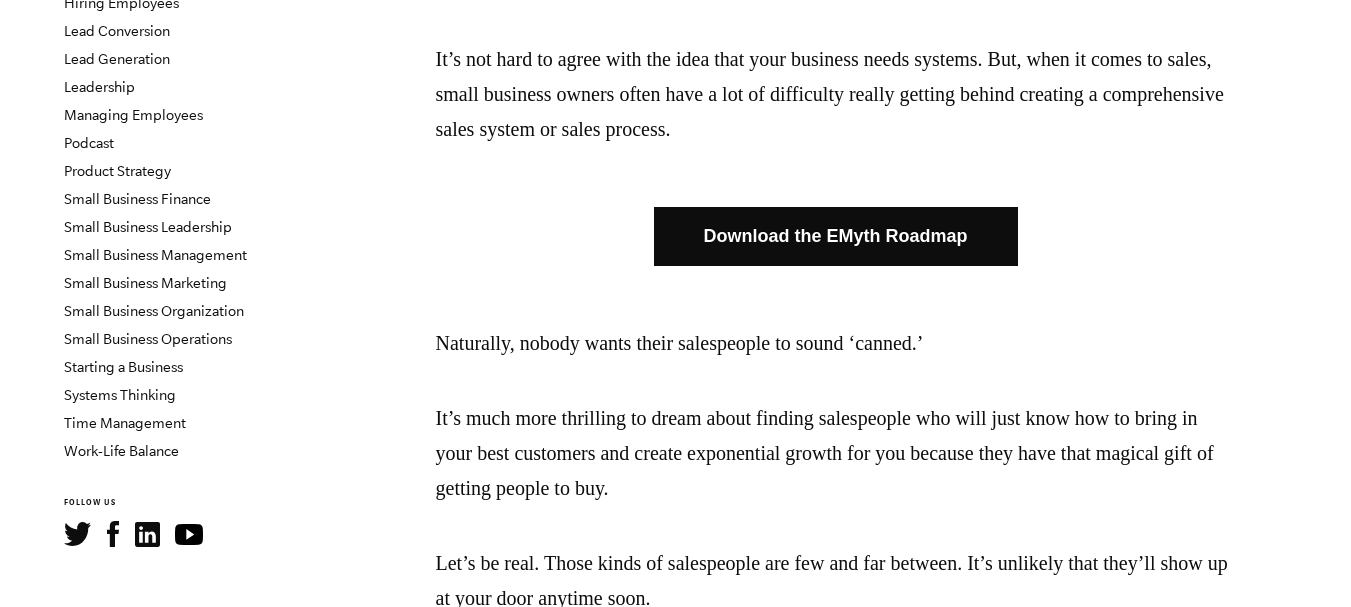 scroll, scrollTop: 0, scrollLeft: 0, axis: both 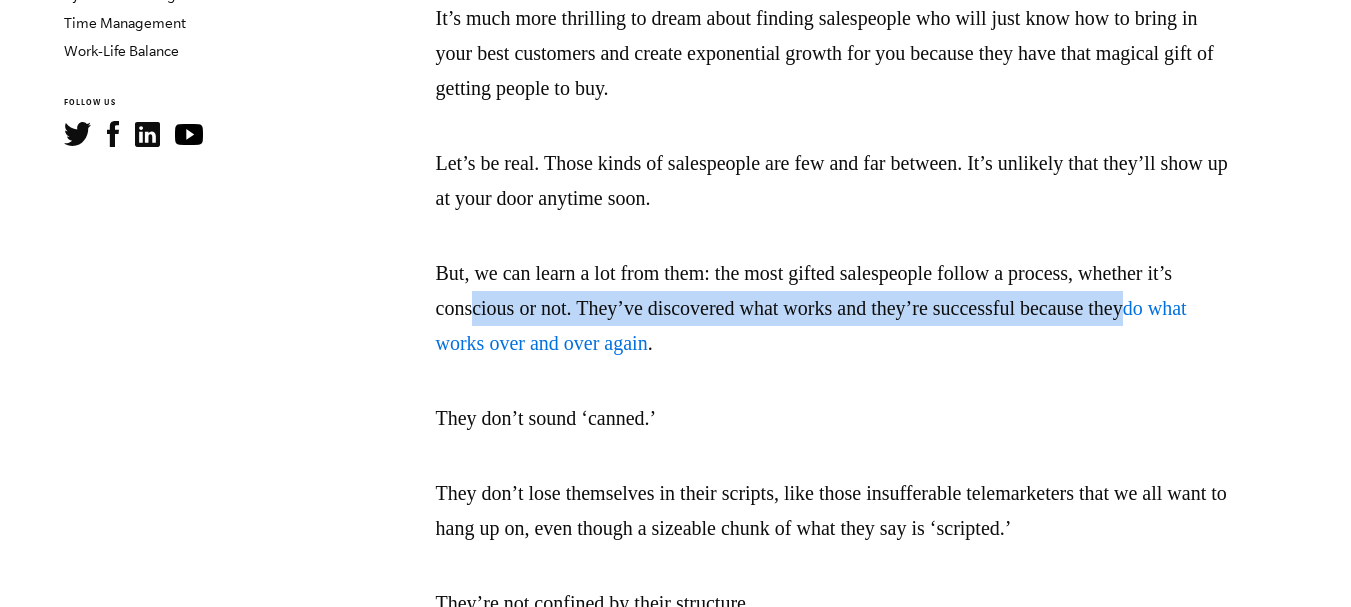 drag, startPoint x: 514, startPoint y: 305, endPoint x: 1238, endPoint y: 323, distance: 724.2237 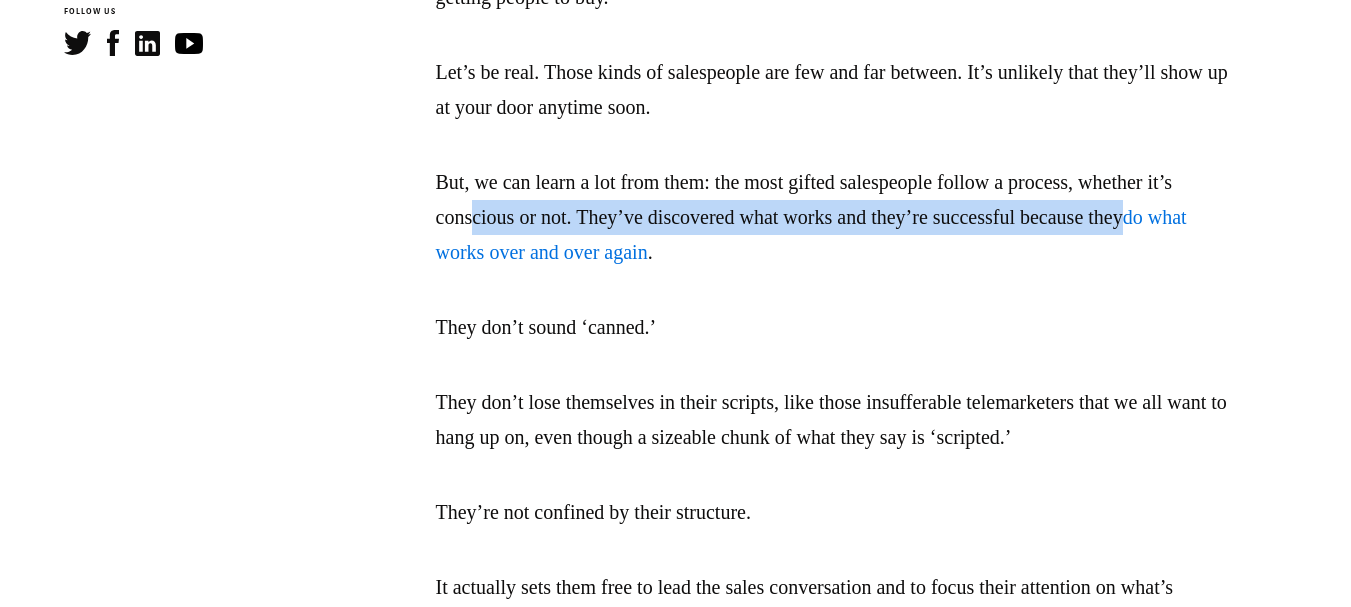 scroll, scrollTop: 1000, scrollLeft: 0, axis: vertical 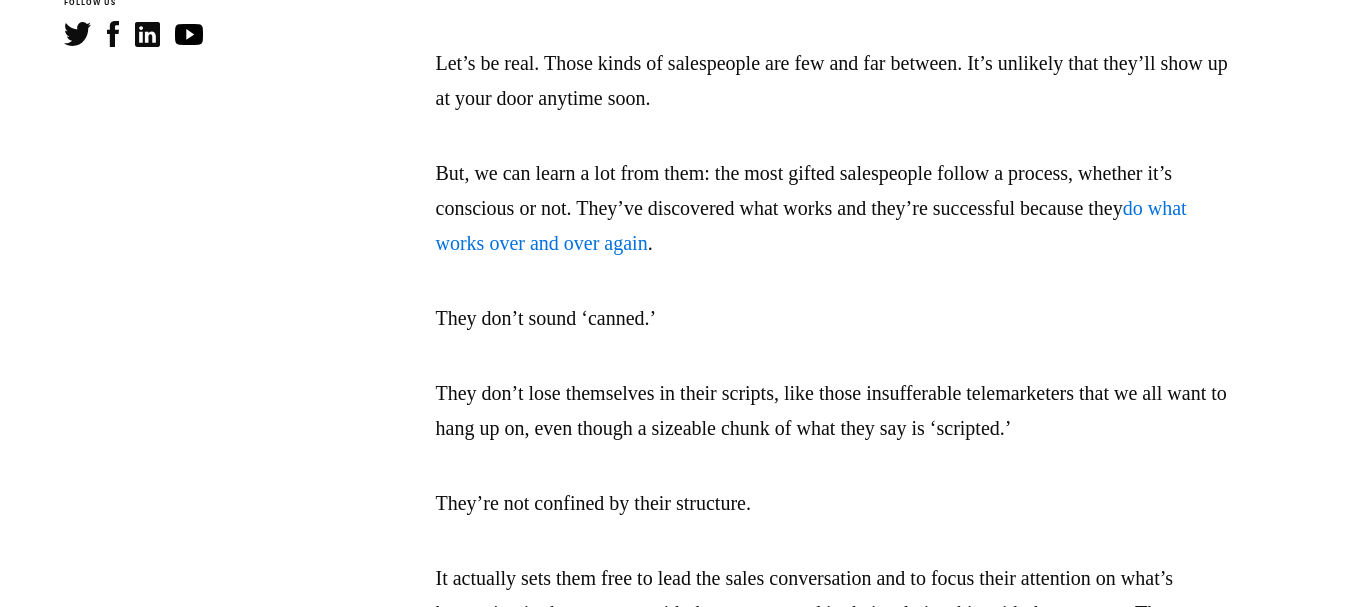 click on "This is Part One on how to build a sales system that works. Read  Part Two ,  Part Three , and  Part Four here .
It’s not hard to agree with the idea that your business needs systems. But, when it comes to sales, small business owners often have a lot of difficulty really getting behind creating a comprehensive sales system or sales process.
Download the EMyth Roadmap
Naturally, nobody wants their salespeople to sound ‘canned.’
It’s much more thrilling to dream about finding salespeople who will just know how to bring in your best customers and create exponential growth for you because they have that magical gift of getting people to buy.
Let’s be real. Those kinds of salespeople are few and far between. It’s unlikely that they’ll show up at your door anytime soon.
But, we can learn a lot from them: the most gifted salespeople follow a process, whether it’s conscious or not. They’ve discovered what works and they’re successful because they  do what works over and over again ." at bounding box center (836, 1114) 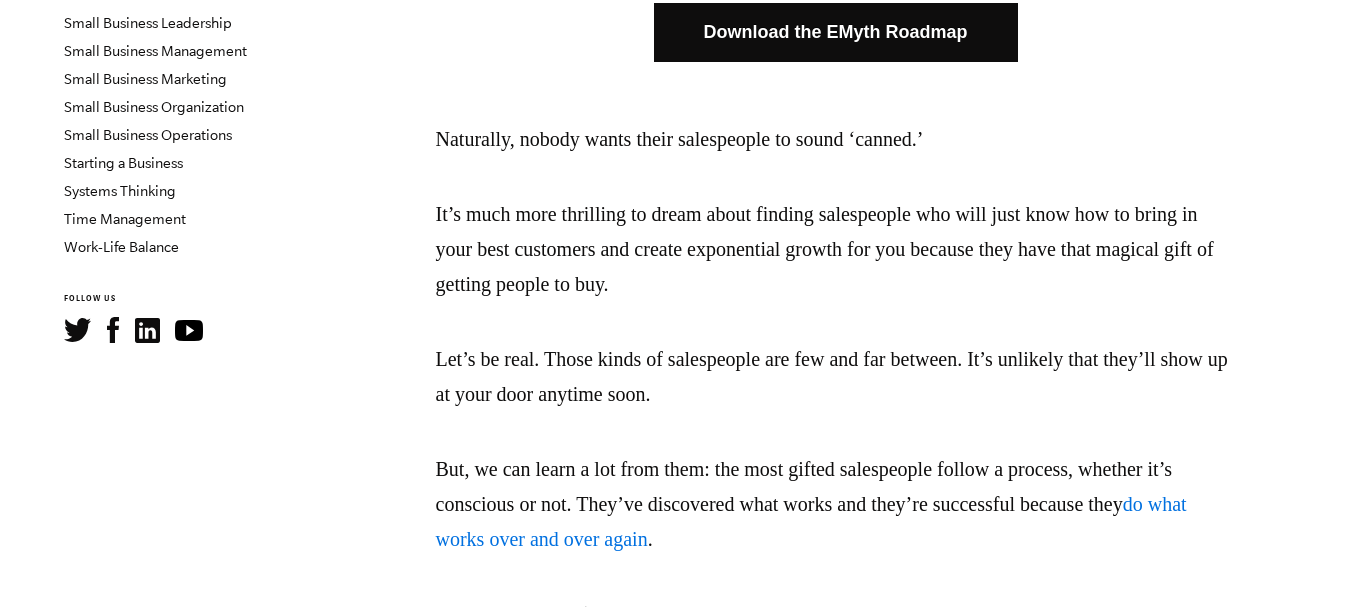 scroll, scrollTop: 700, scrollLeft: 0, axis: vertical 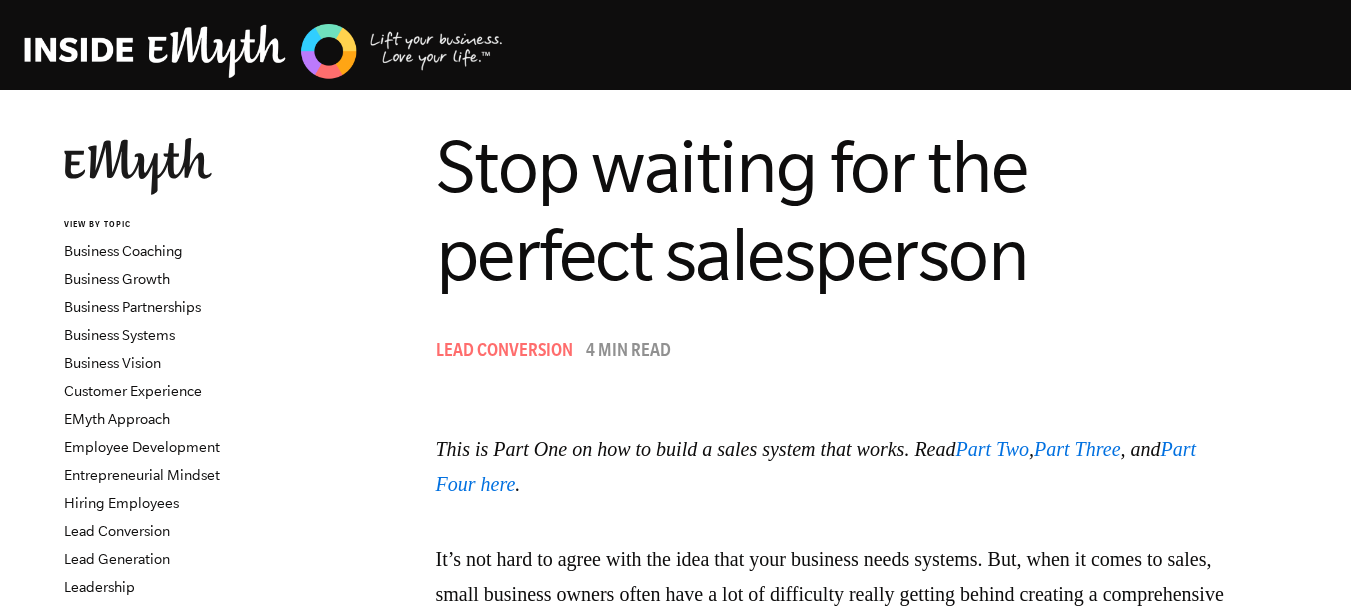 click on "Part Two" at bounding box center [993, 449] 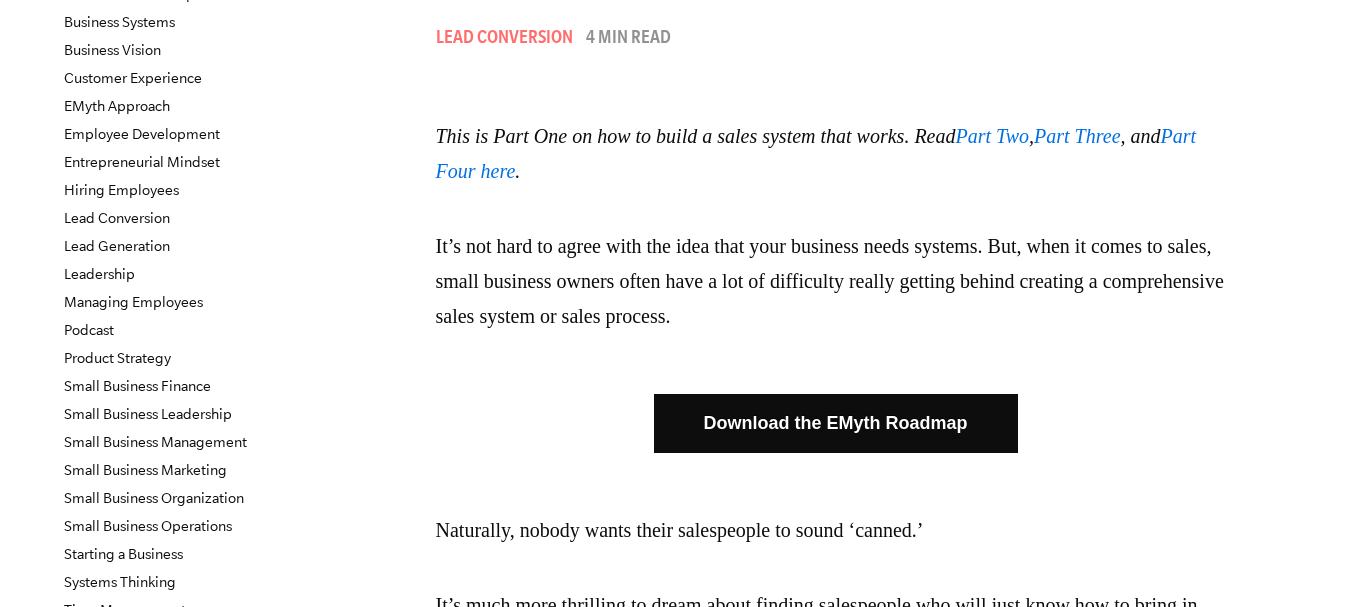 scroll, scrollTop: 400, scrollLeft: 0, axis: vertical 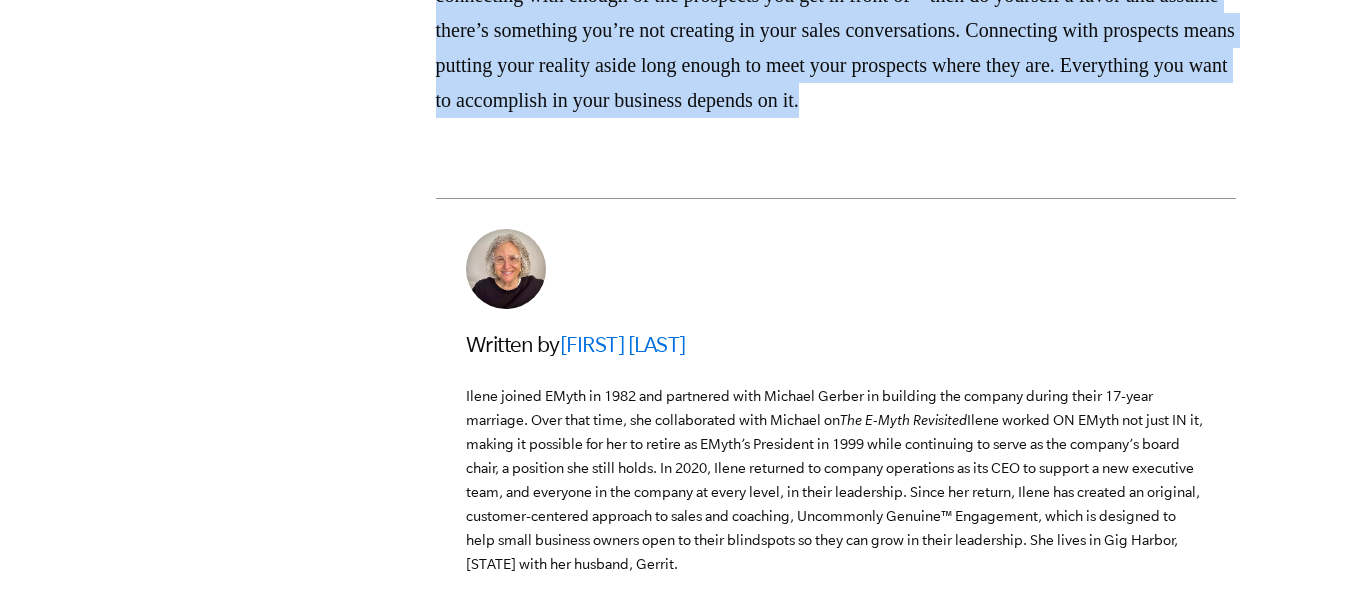 drag, startPoint x: 444, startPoint y: 33, endPoint x: 1177, endPoint y: 388, distance: 814.4409 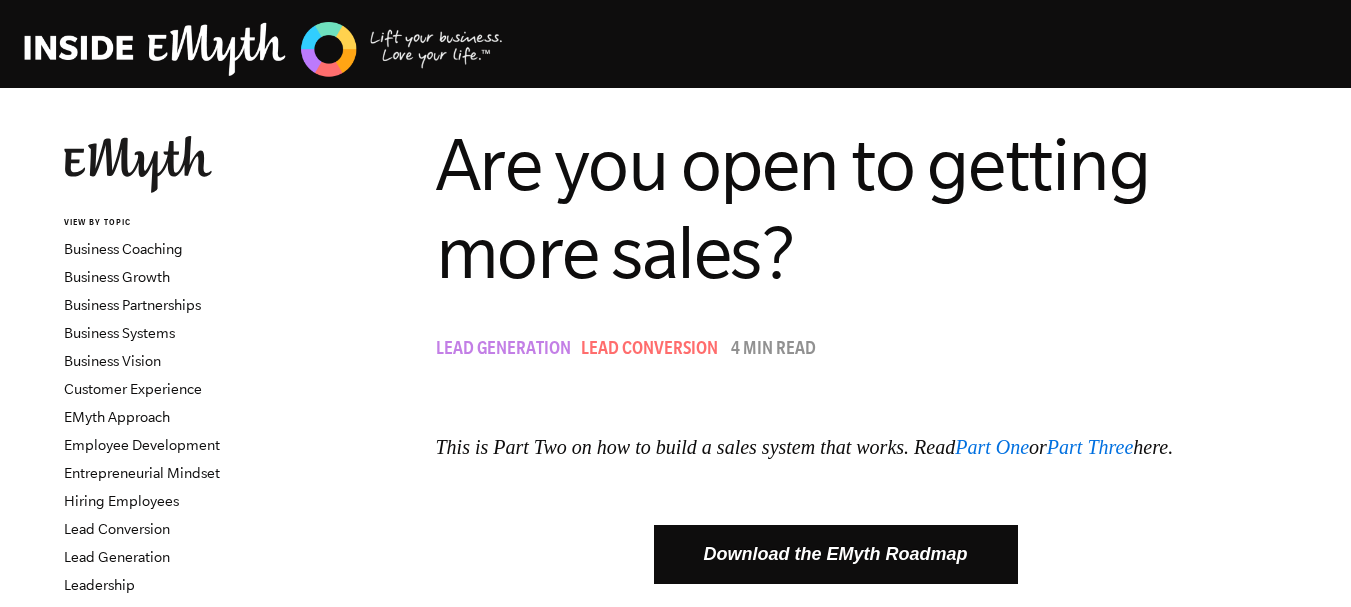 scroll, scrollTop: 0, scrollLeft: 0, axis: both 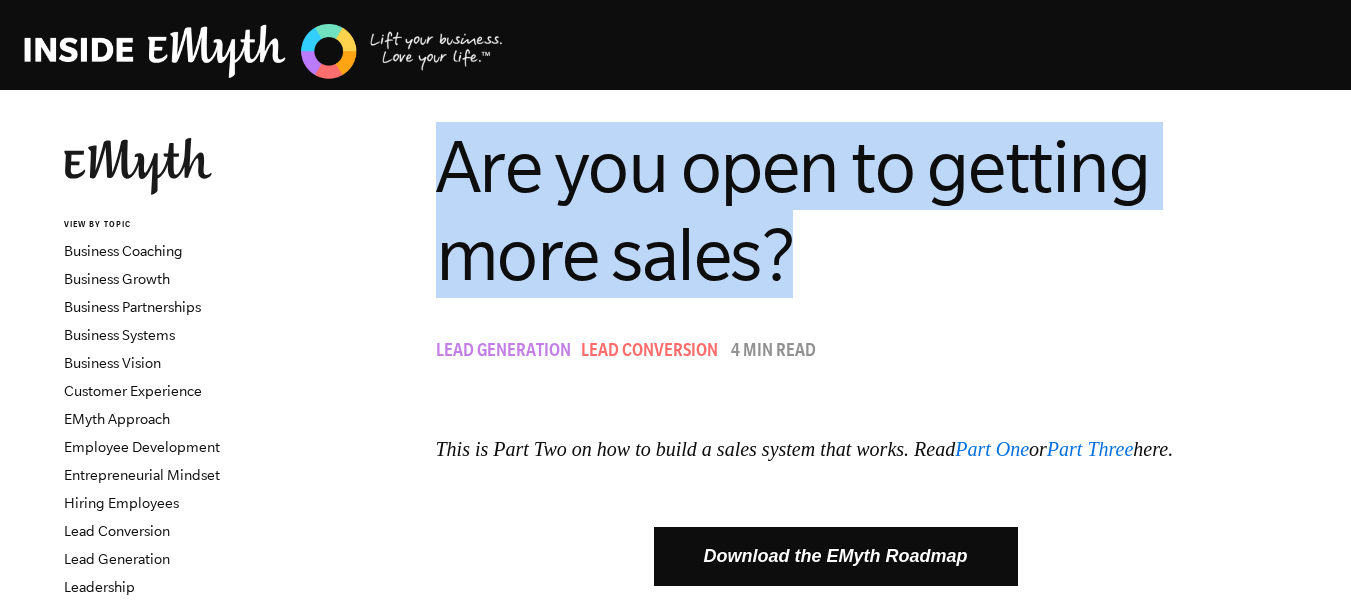 drag, startPoint x: 439, startPoint y: 173, endPoint x: 867, endPoint y: 230, distance: 431.77887 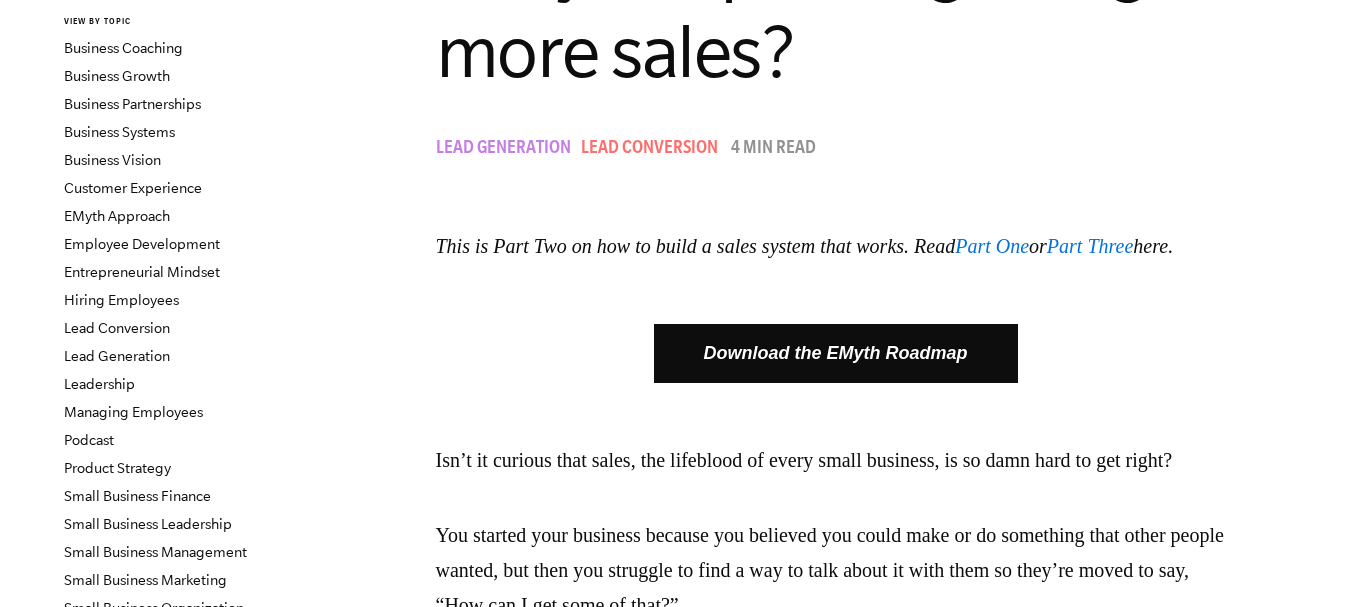 scroll, scrollTop: 200, scrollLeft: 0, axis: vertical 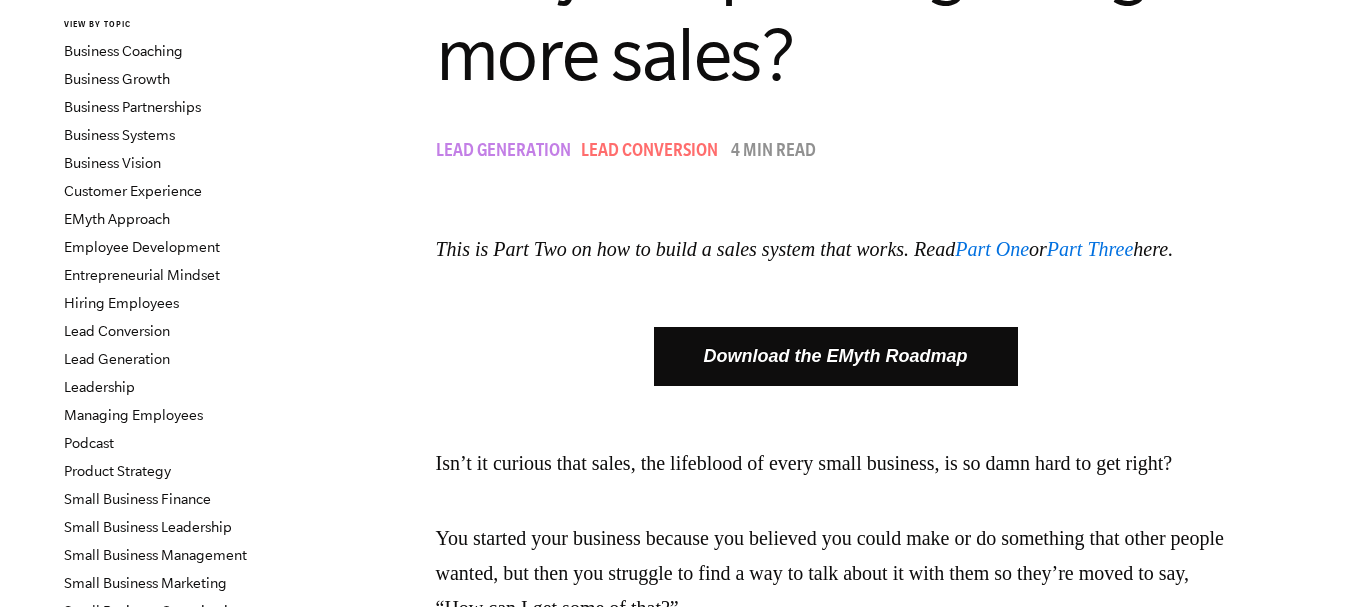 click on "Part Three" at bounding box center (1090, 249) 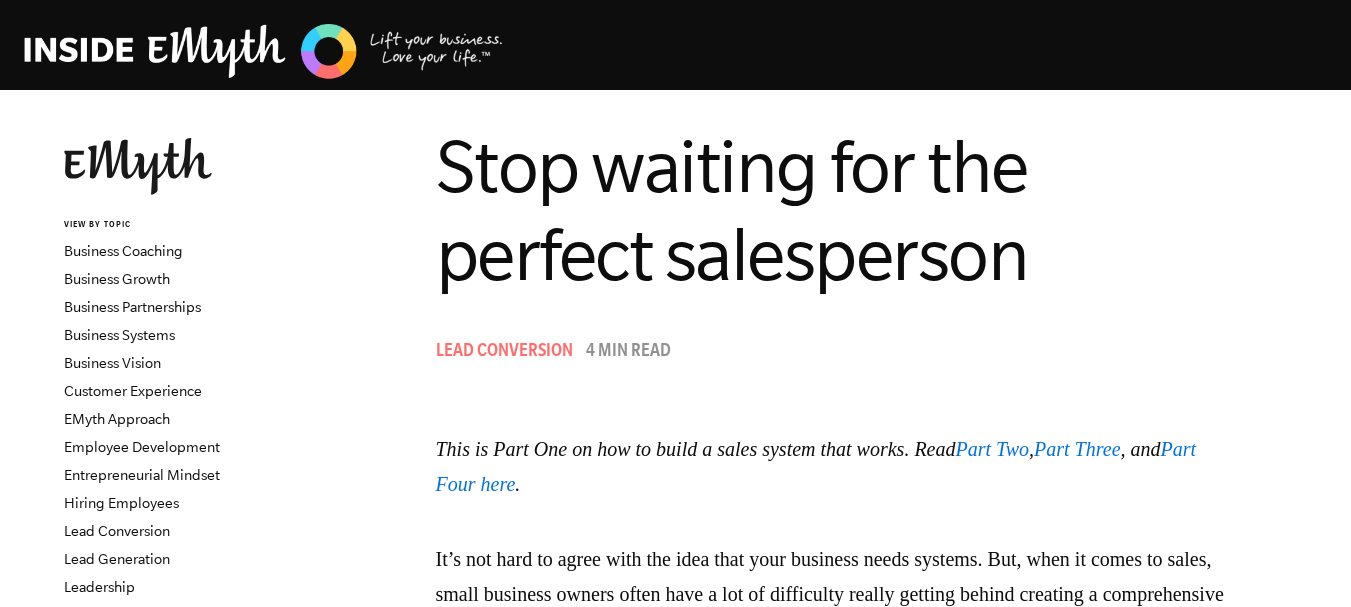 scroll, scrollTop: 0, scrollLeft: 0, axis: both 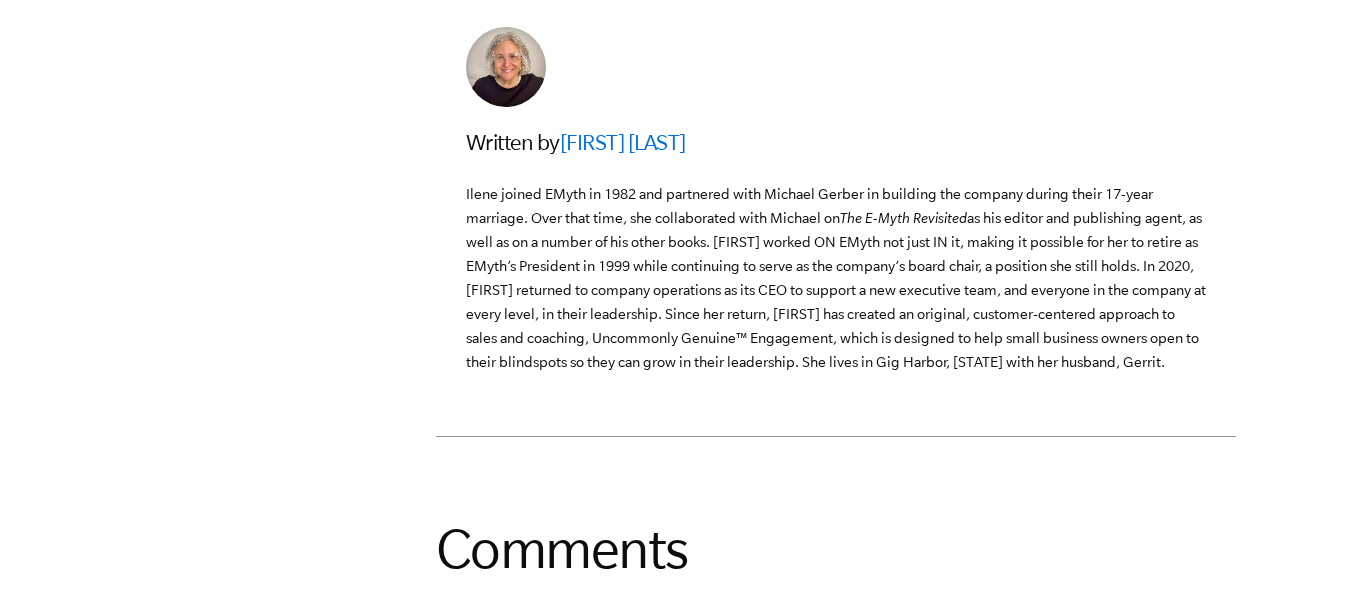 drag, startPoint x: 438, startPoint y: 239, endPoint x: 1174, endPoint y: 73, distance: 754.4879 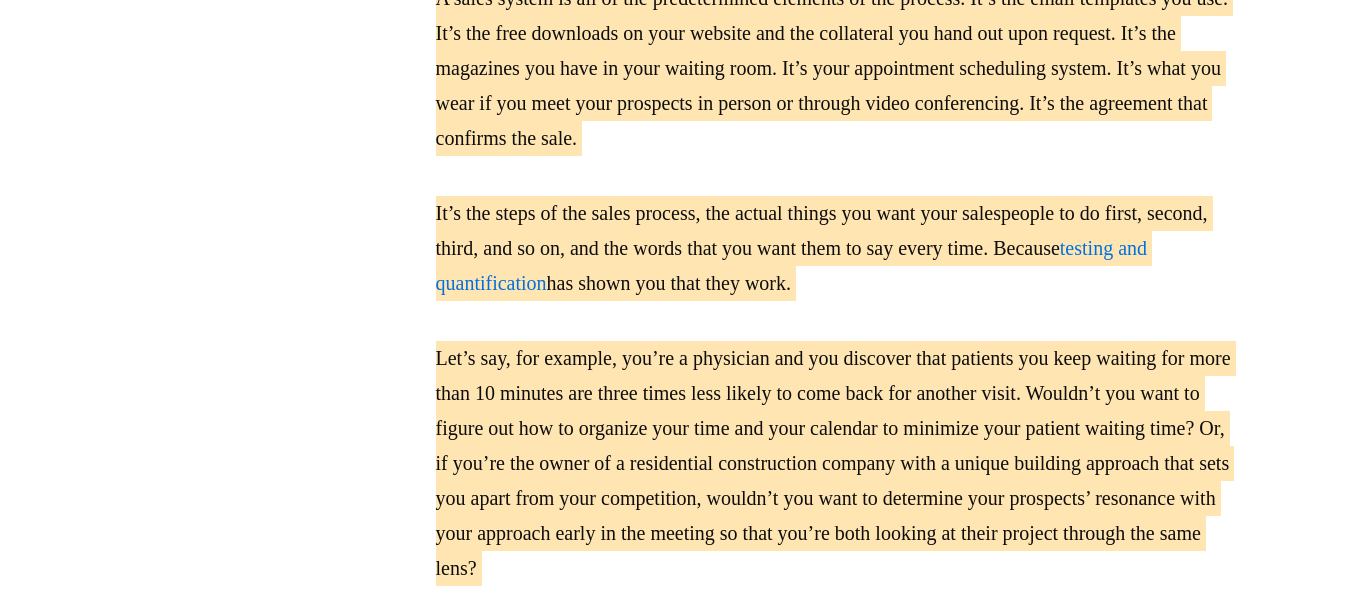 scroll, scrollTop: 1280, scrollLeft: 0, axis: vertical 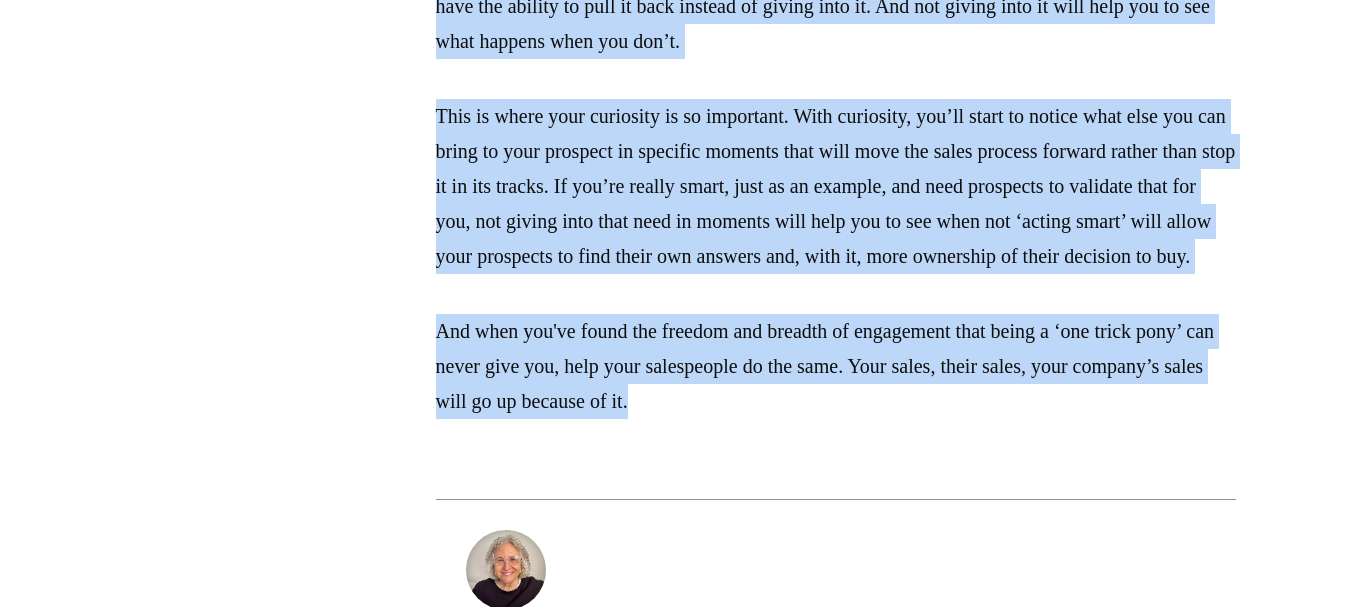 drag, startPoint x: 440, startPoint y: 142, endPoint x: 1014, endPoint y: 477, distance: 664.6059 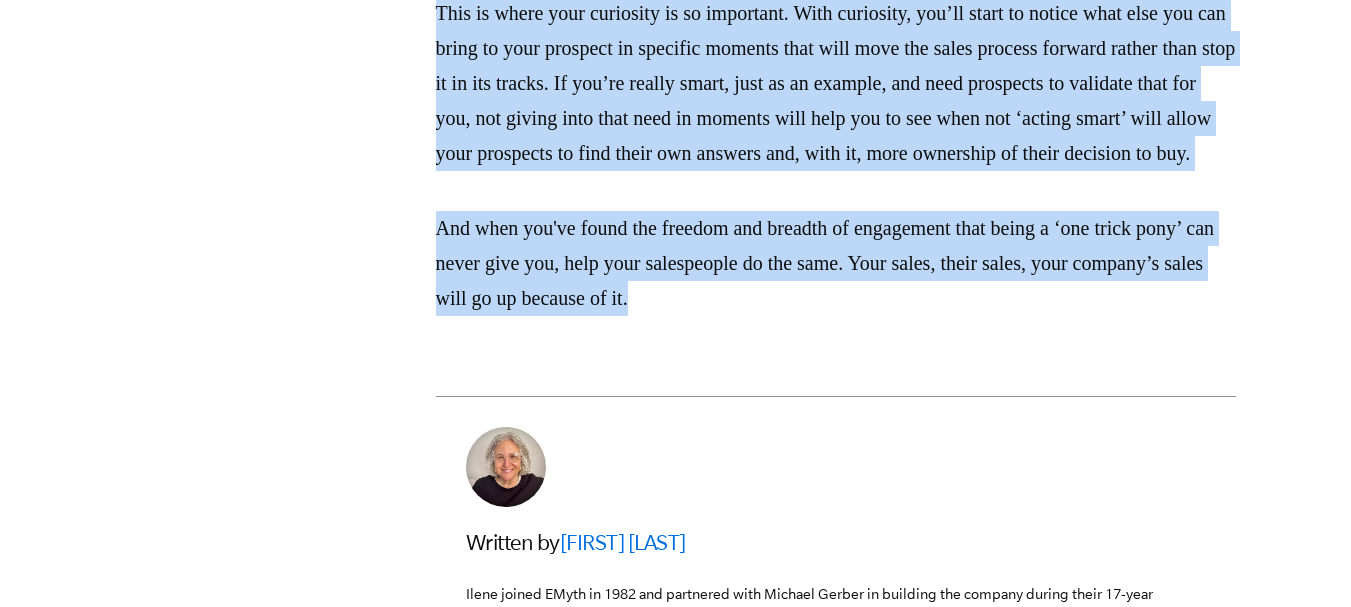 scroll, scrollTop: 3330, scrollLeft: 0, axis: vertical 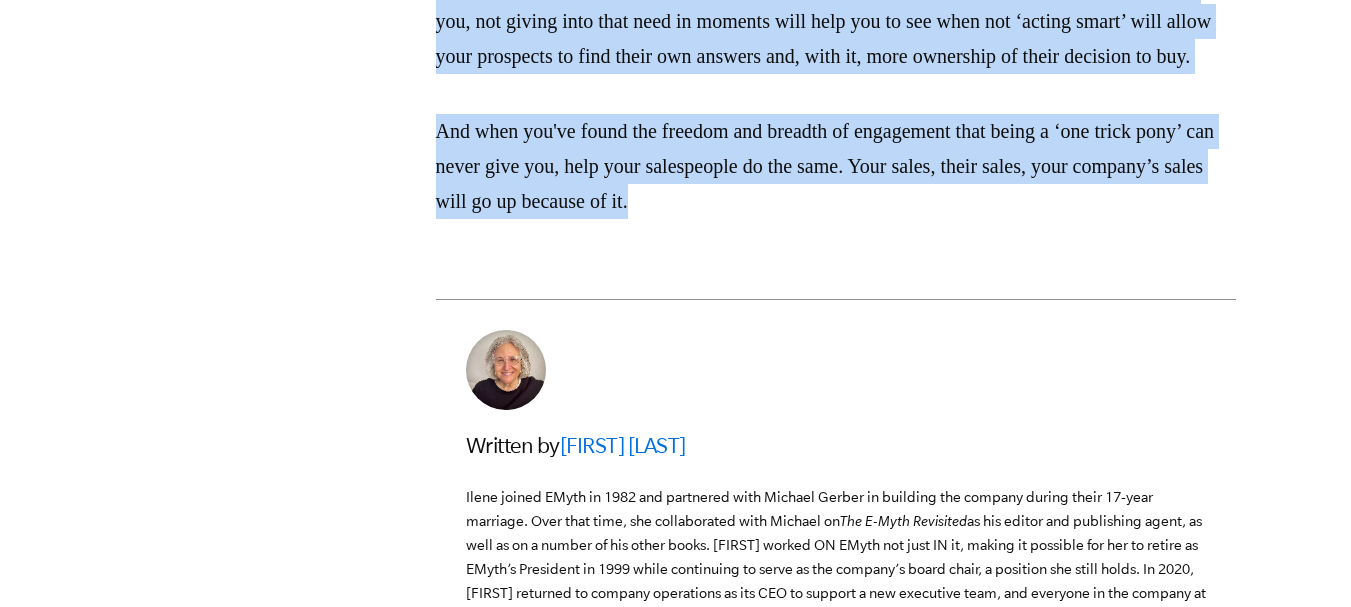 copy on "Have you ever explored what your sales process actually communicates to prospects about your values, or how that makes a difference in your sales?
If you’re looking for ways to increase your sales or your lead to sale conversions, it might help to take a look, in a very granular way, at the subtle messages you or your salespeople are sending to prospects that you may not have thought about before.
While it's never easy, you know that the first and best place to start looking is at yourself.
There’s no getting around it: your business is a reflection of you. The good news is that you matter. You make a huge difference. Everyone in your company is looking to you for their cues about how to be. Your salespeople watch how you treat people, and what they see impacts how they treat the people who are interested in what you do.
Because your company is a reflection of you, small changes in you can be felt in big ways.
One of the most effective ways I've found to help salespeople begin to understand how t..." 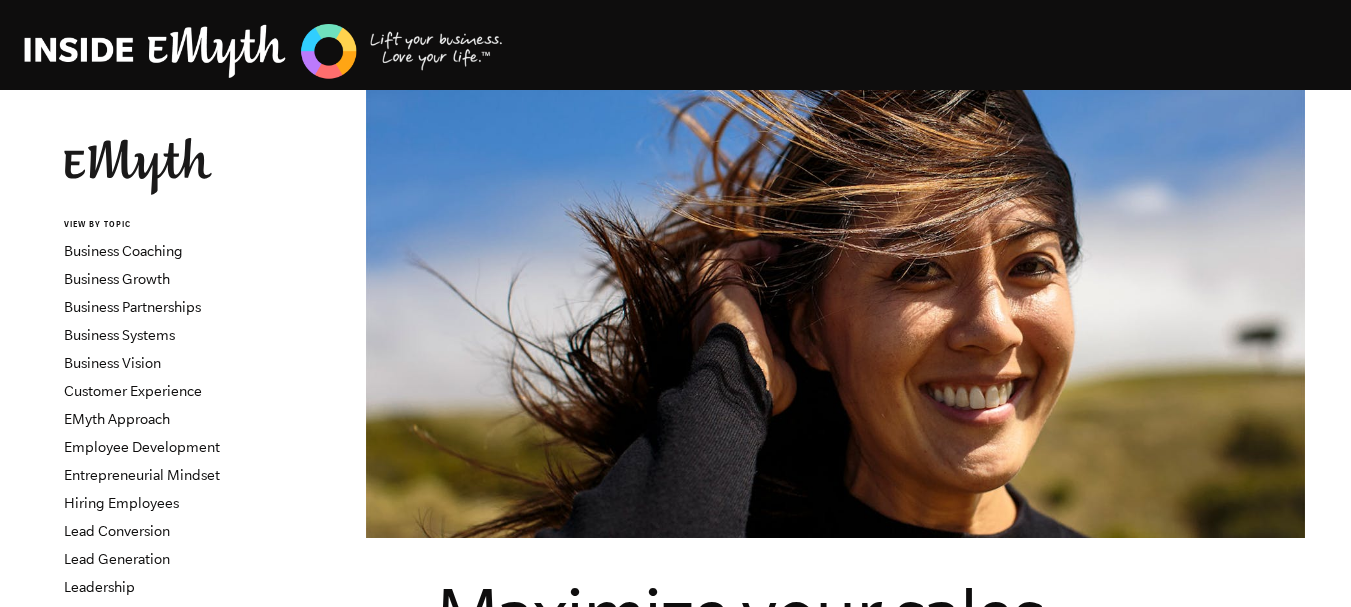 scroll, scrollTop: 0, scrollLeft: 0, axis: both 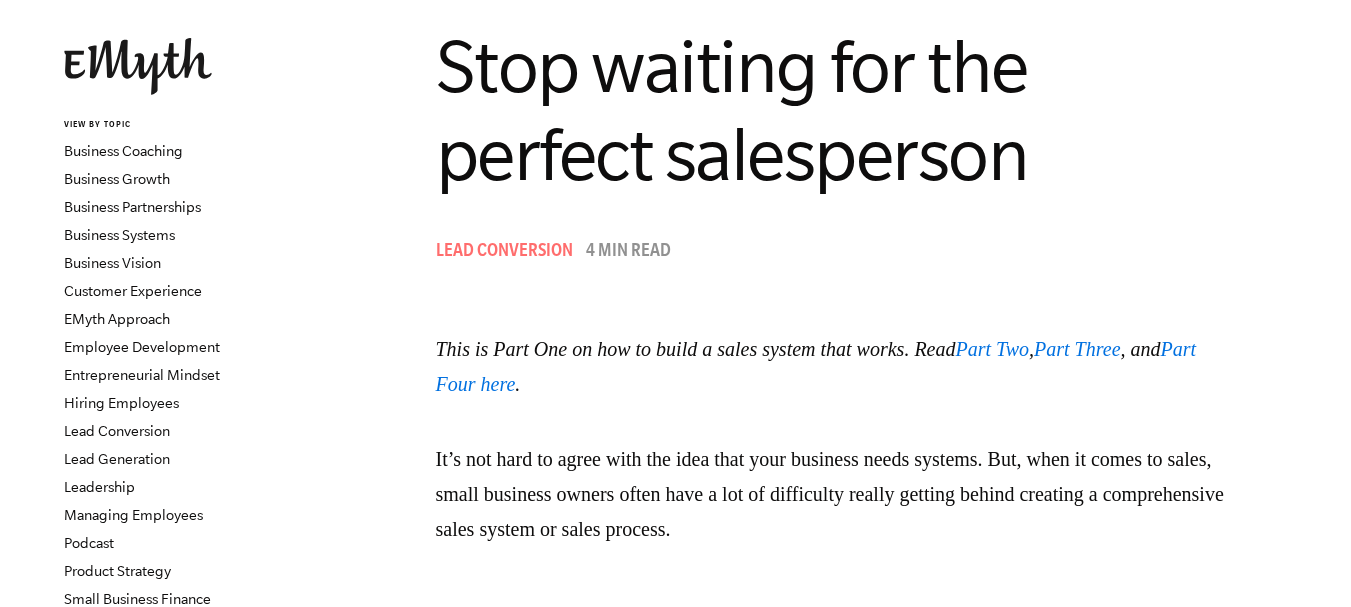 click on "Part Four here" at bounding box center (816, 366) 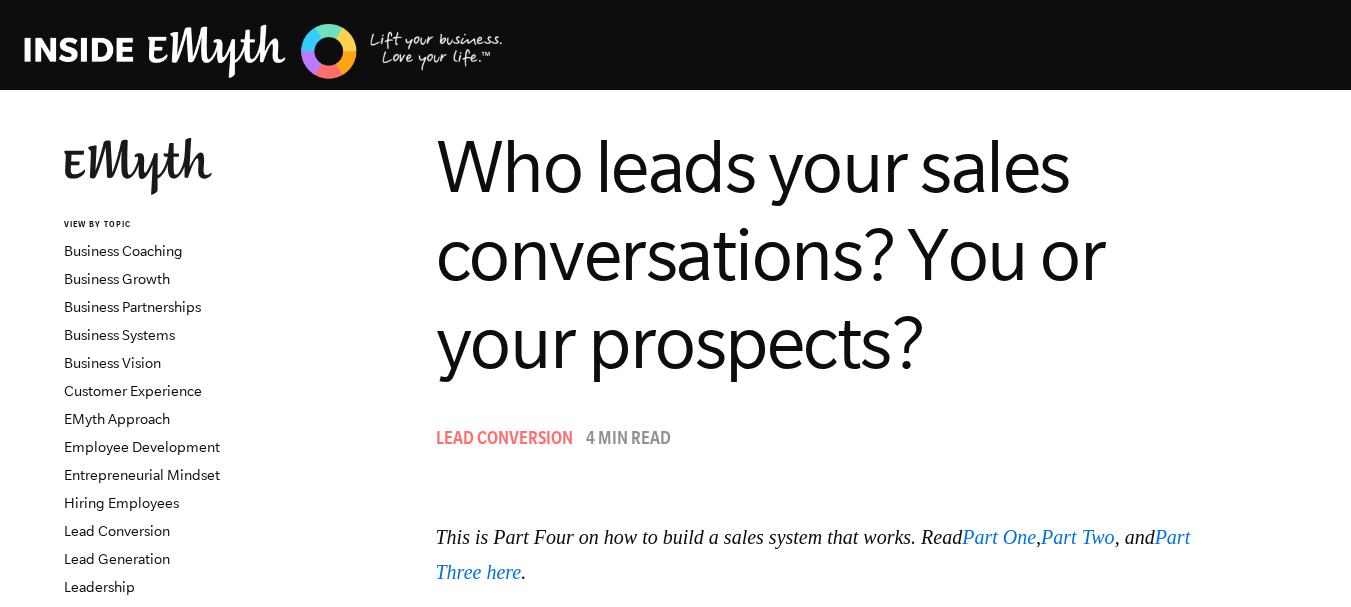 scroll, scrollTop: 0, scrollLeft: 0, axis: both 